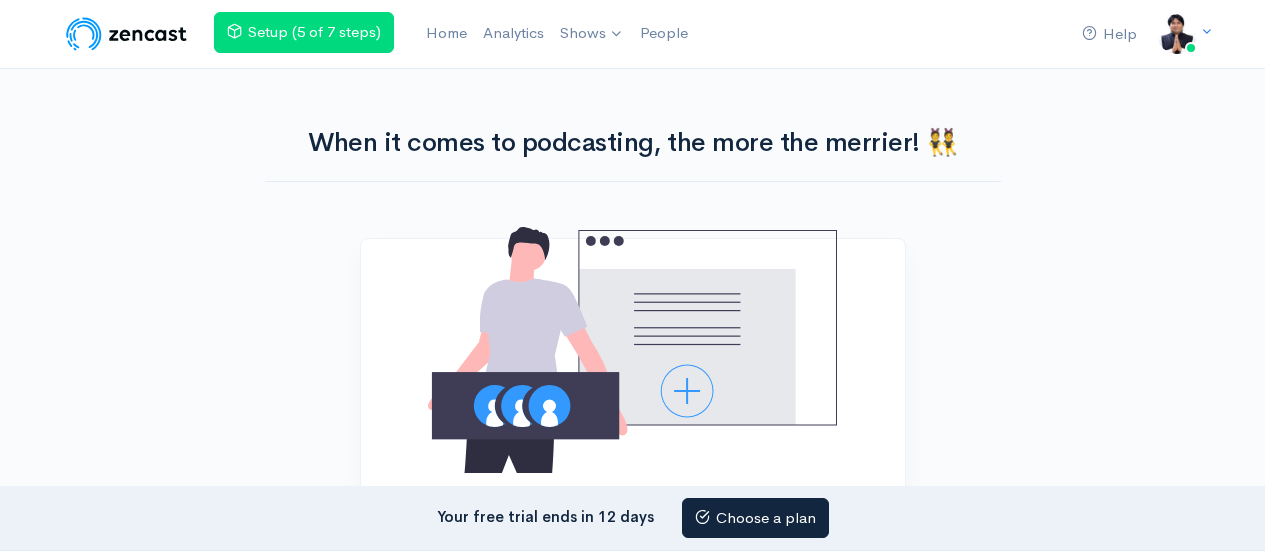 scroll, scrollTop: 0, scrollLeft: 0, axis: both 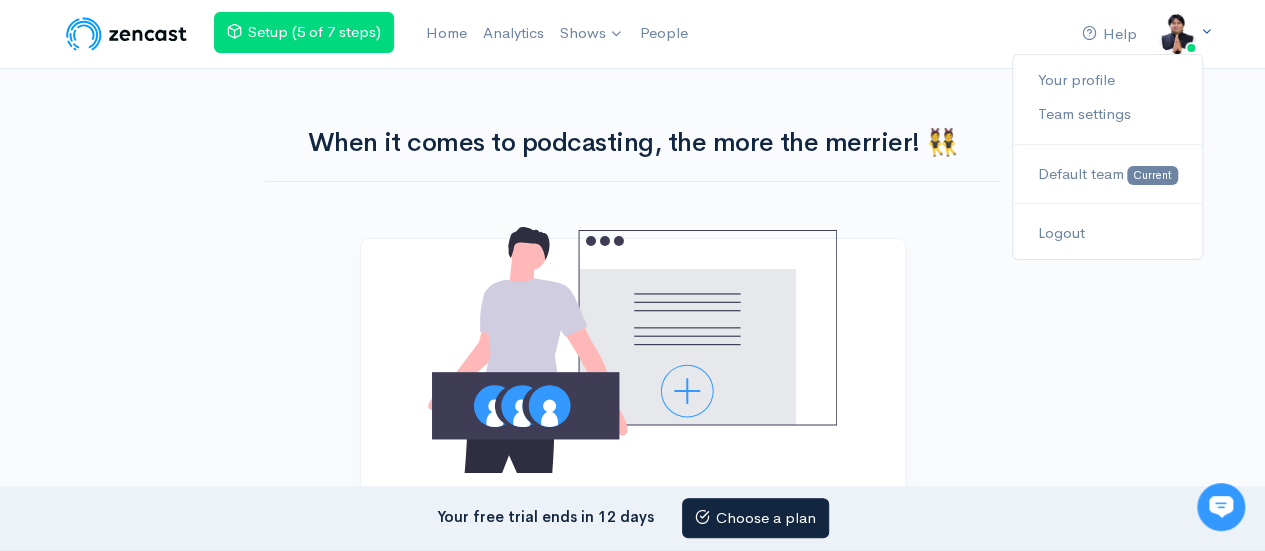 click at bounding box center (1177, 34) 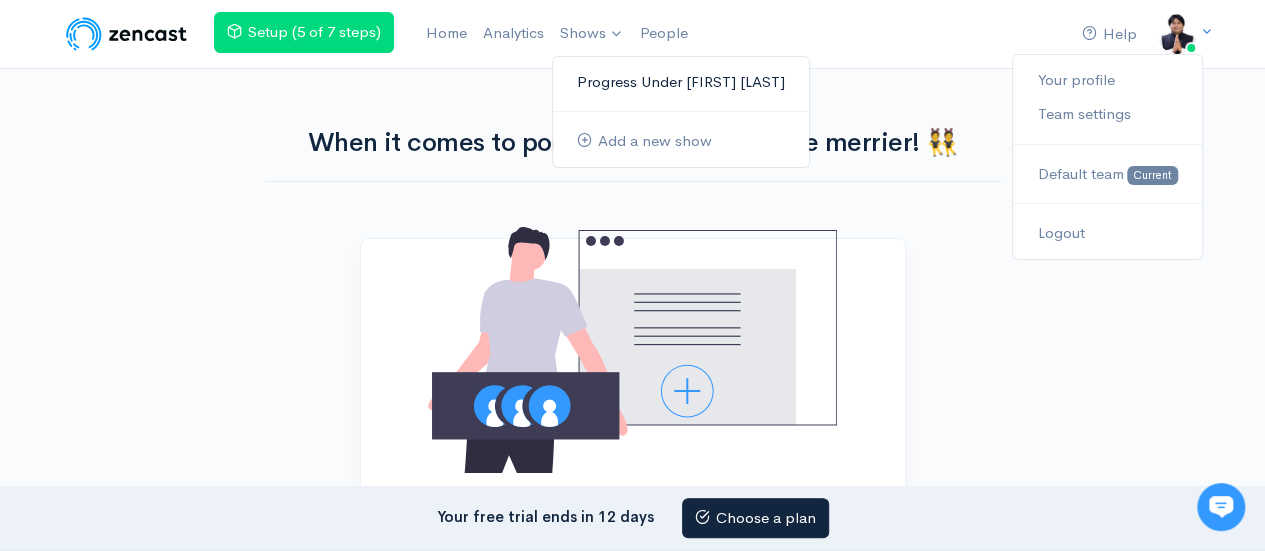 click on "Progress Under [FIRST] [LAST]" at bounding box center (681, 82) 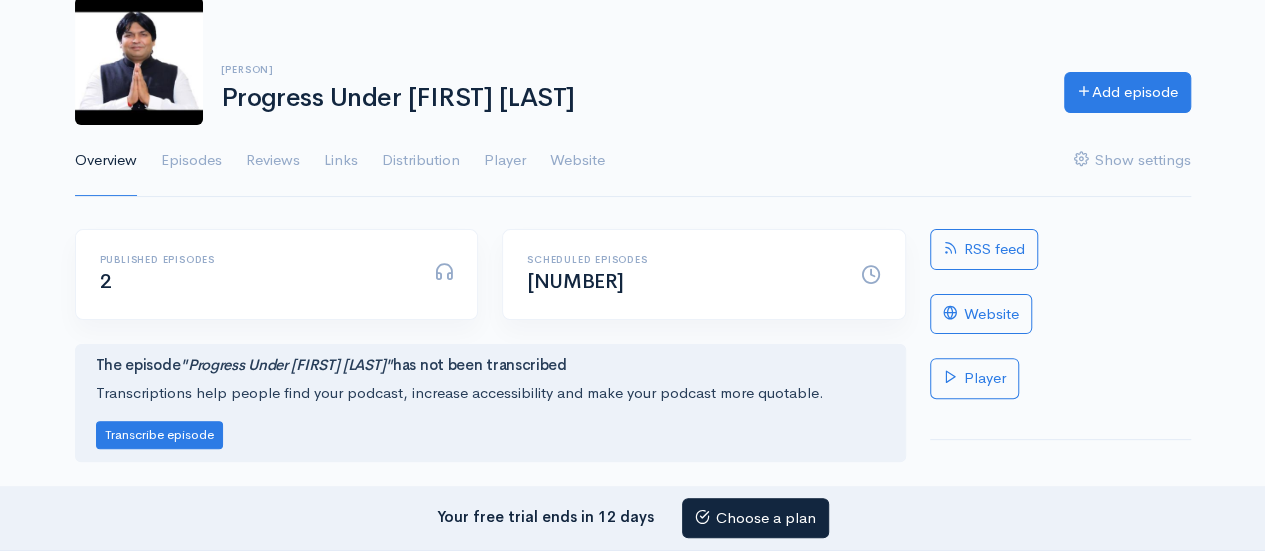 scroll, scrollTop: 0, scrollLeft: 0, axis: both 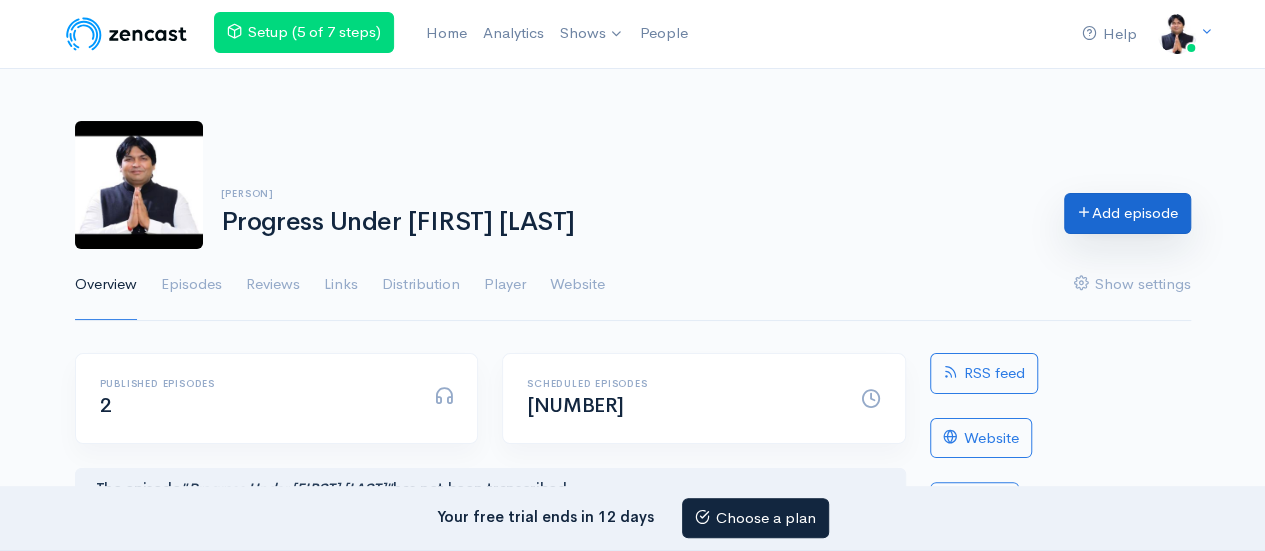 click on "Add episode" at bounding box center [1127, 213] 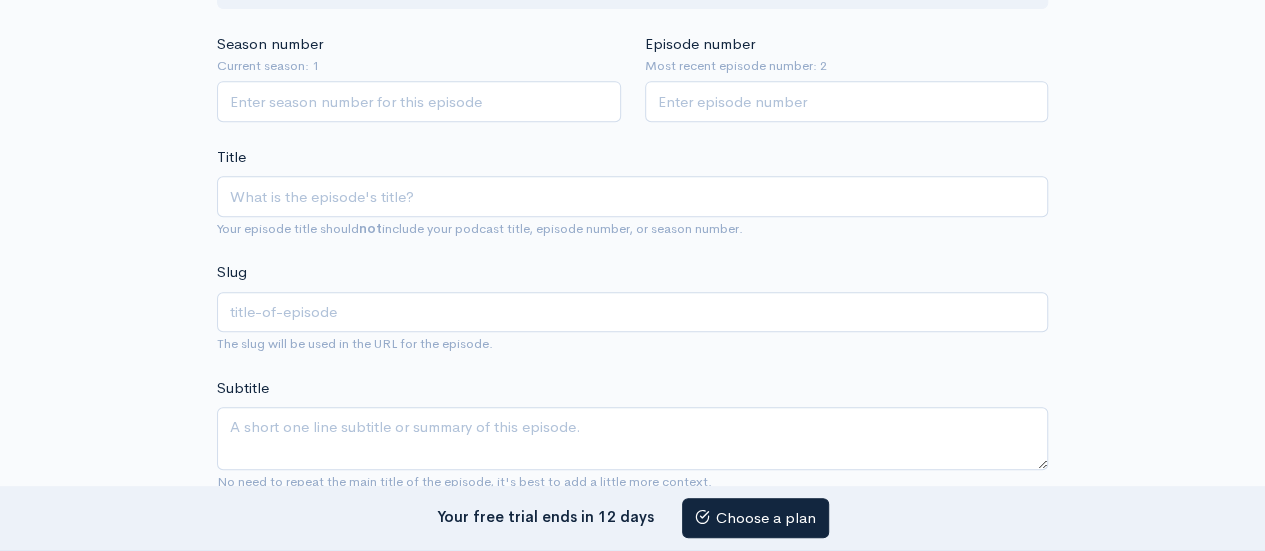 scroll, scrollTop: 364, scrollLeft: 0, axis: vertical 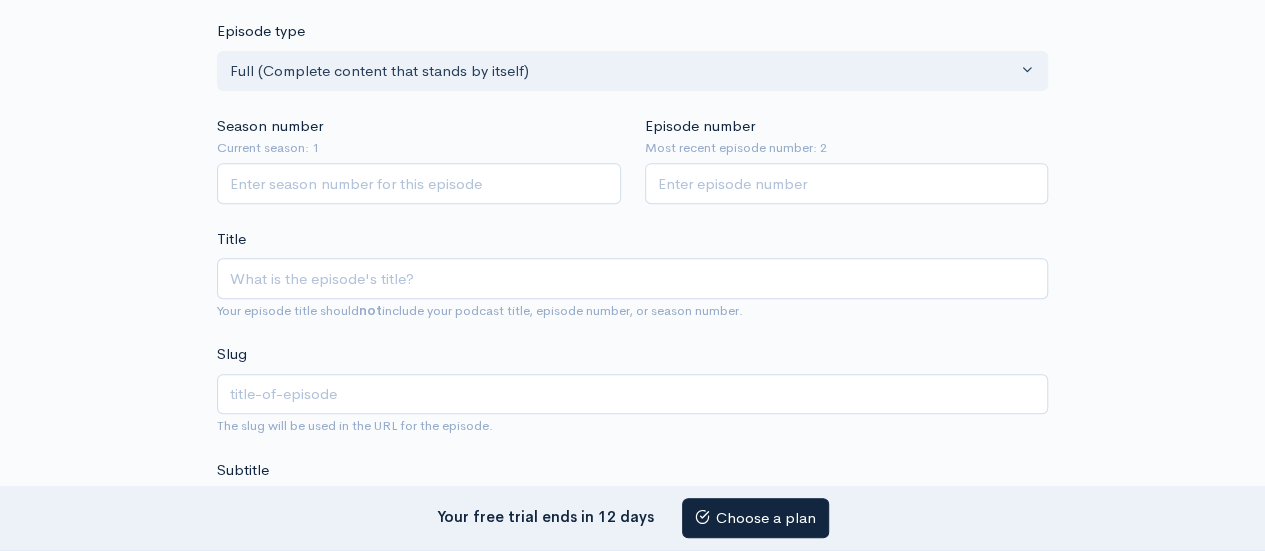 drag, startPoint x: 258, startPoint y: 285, endPoint x: 456, endPoint y: 384, distance: 221.37073 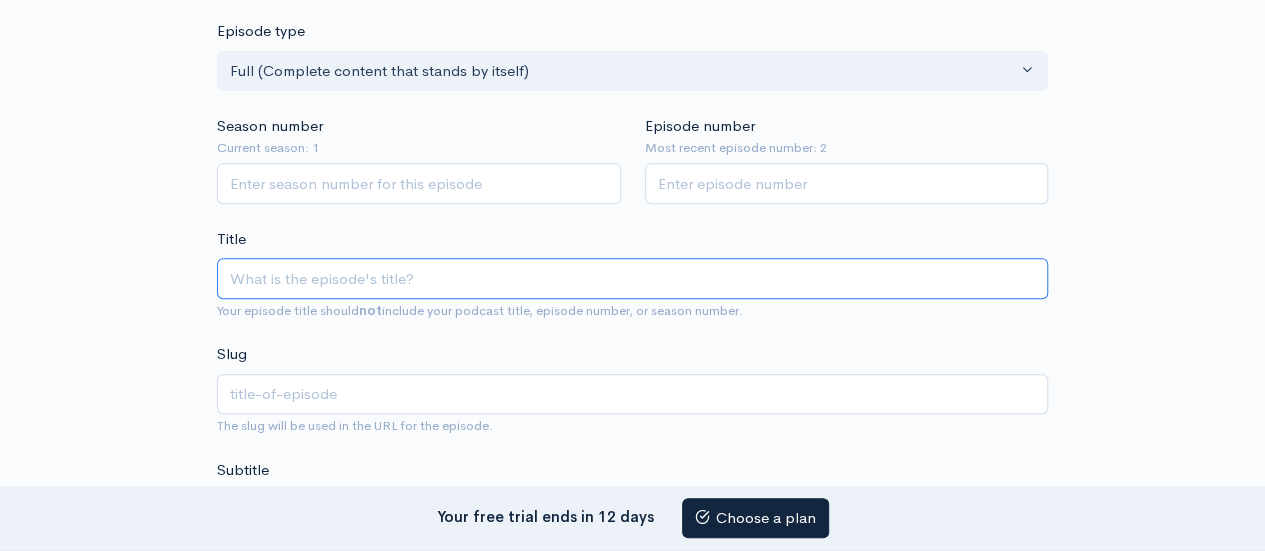 paste on "Progress Under [FIRST] [LAST] | Overview | ZenCast" 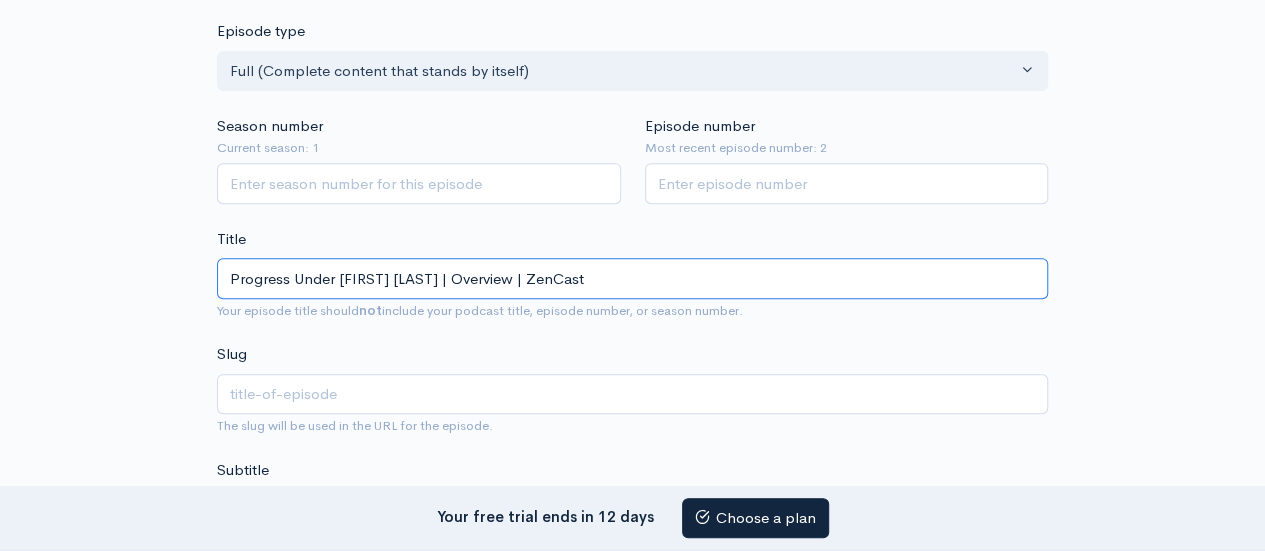 type on "gurugram-speaks-peoples-voice-on-mukesh-sharmas-work" 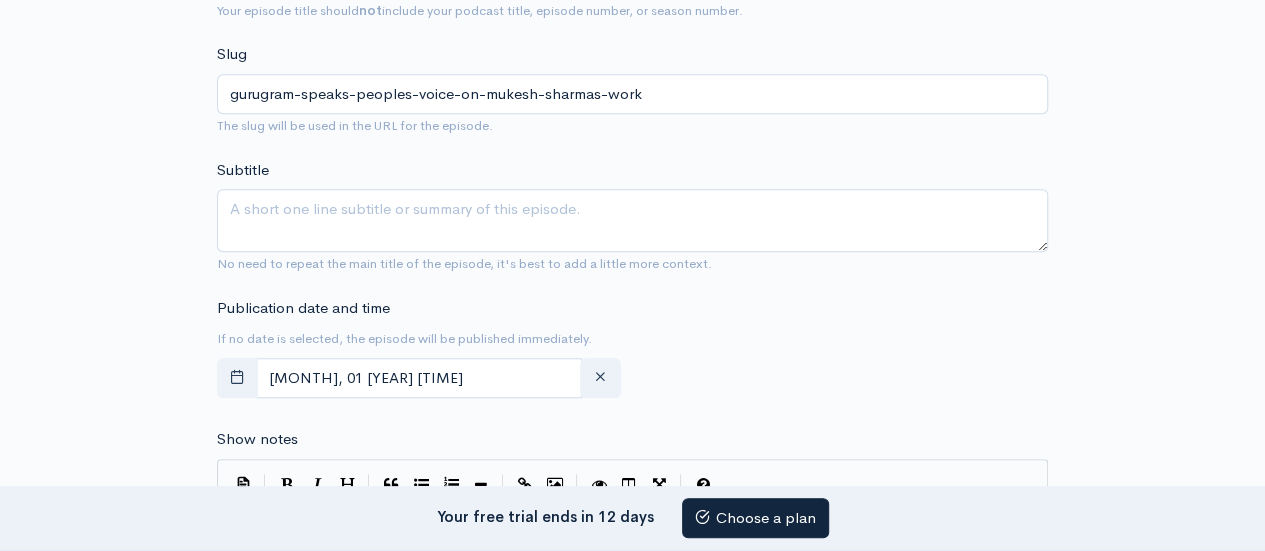 type on "Progress Under [FIRST] [LAST] | Overview | ZenCast" 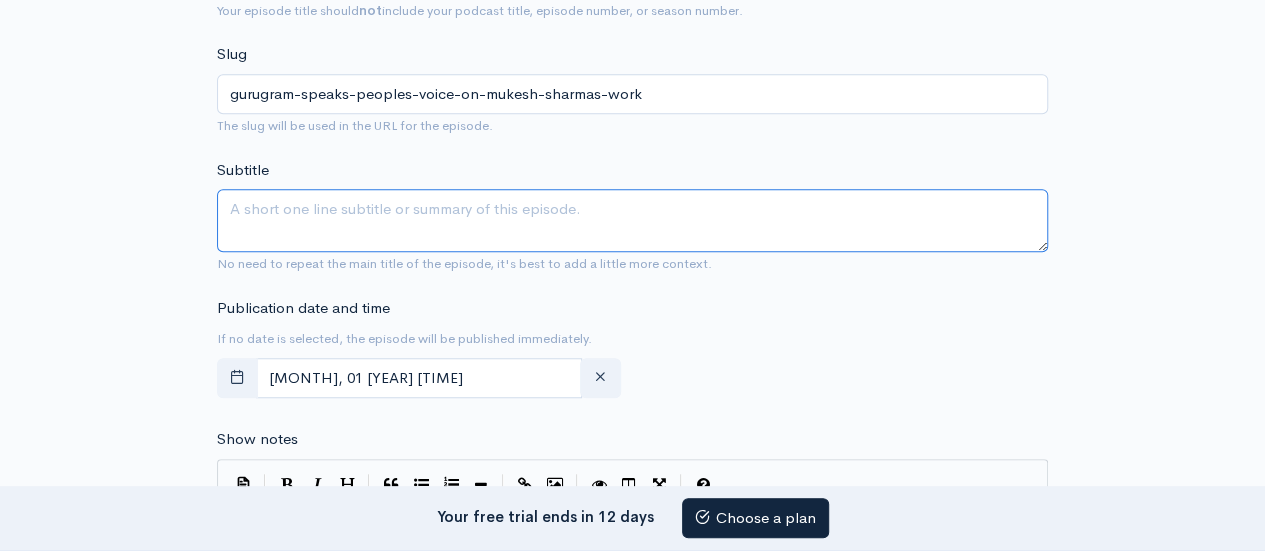 click on "Subtitle" at bounding box center (632, 220) 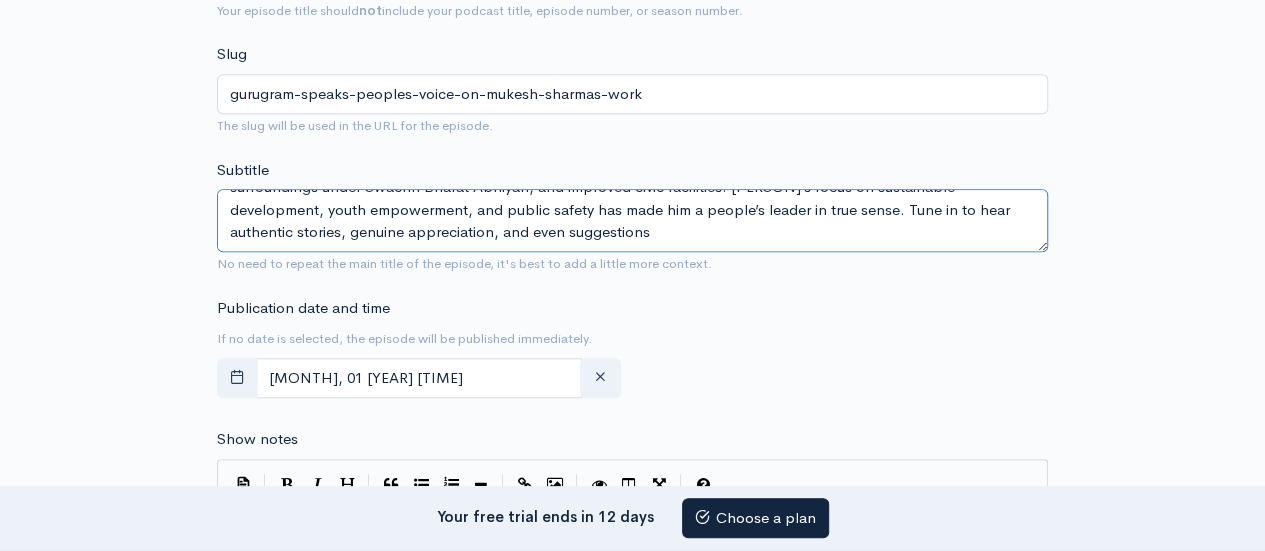 type on "MLA [FIRST] [LAST] improved road infrastructure to smarter traffic systems, residents share how his vision has transformed daily life in the city. Local shopkeepers, students, and senior citizens speak about enhanced street lighting, cleaner surroundings under Swachh Bharat Abhiyan, and improved civic facilities. [FIRST] [LAST]’s focus on sustainable development, youth empowerment, and public safety has made him a people’s leader in true sense. Tune in to hear authentic stories, genuine appreciation, and even suggestion" 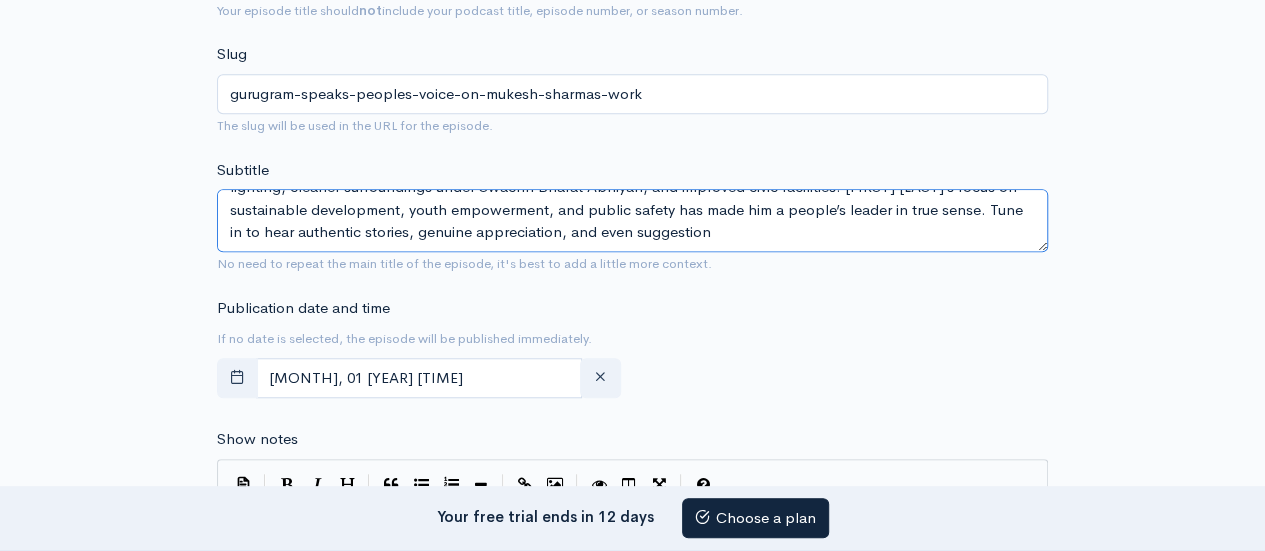 type 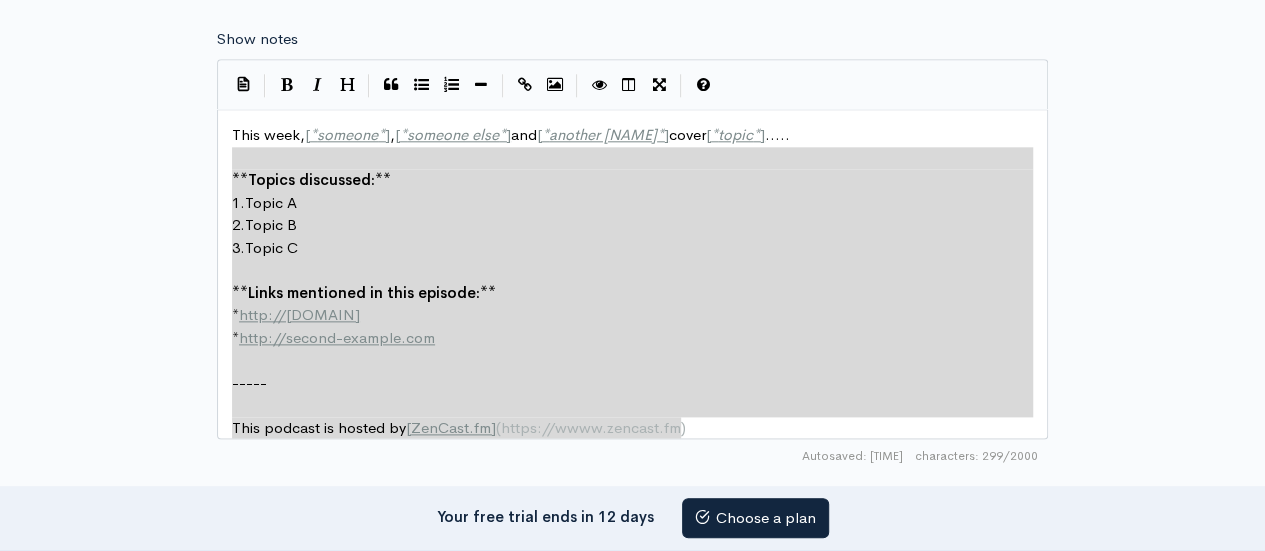 type on "This week, [*someone*], [*someone else*] and [*another person*] cover [*topic*].....
**Topics discussed:**
1. Topic A
2. Topic B
3. Topic C
**Links mentioned in this episode:**
* http://example.com
* http://second-example.com
-----
This podcast is hosted by [ZenCast.fm](https://wwww.zencast.fm)" 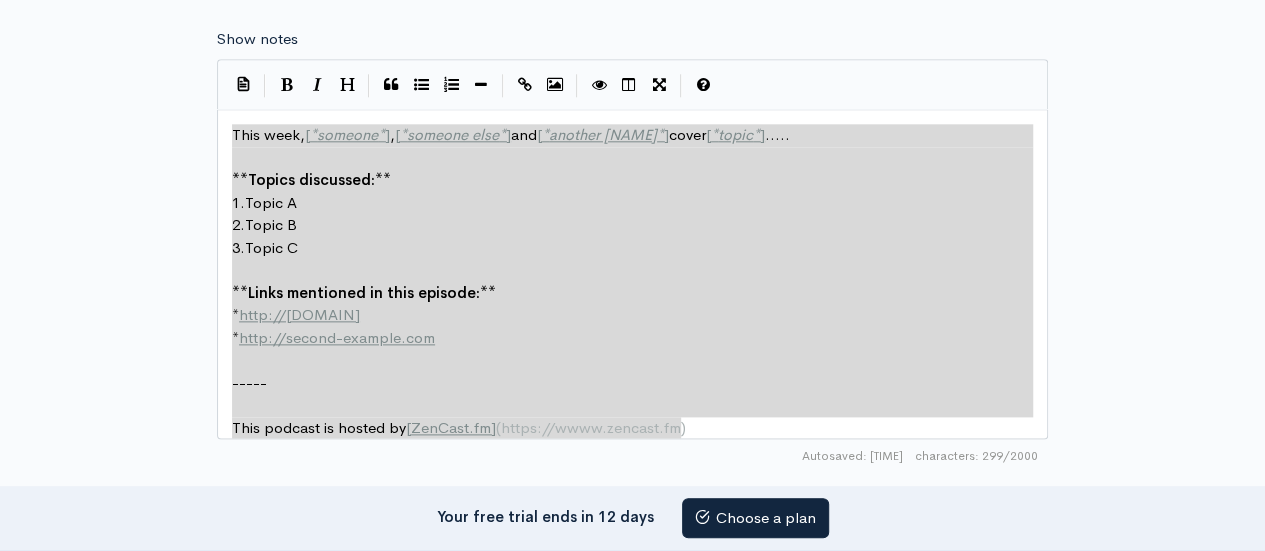 drag, startPoint x: 688, startPoint y: 219, endPoint x: 223, endPoint y: 139, distance: 471.83154 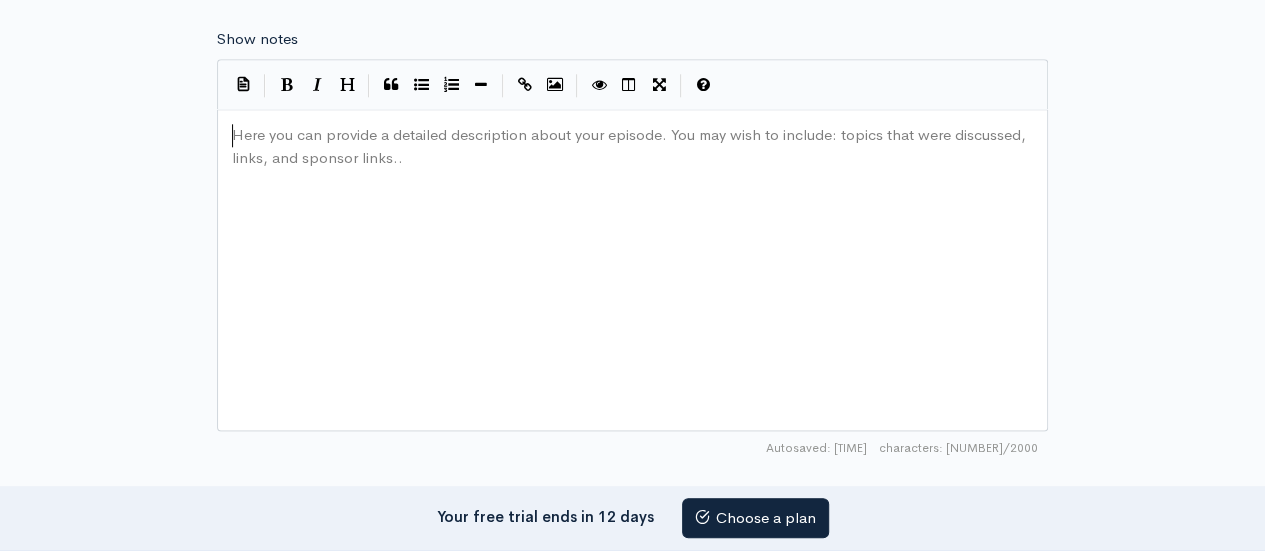 paste on "a" 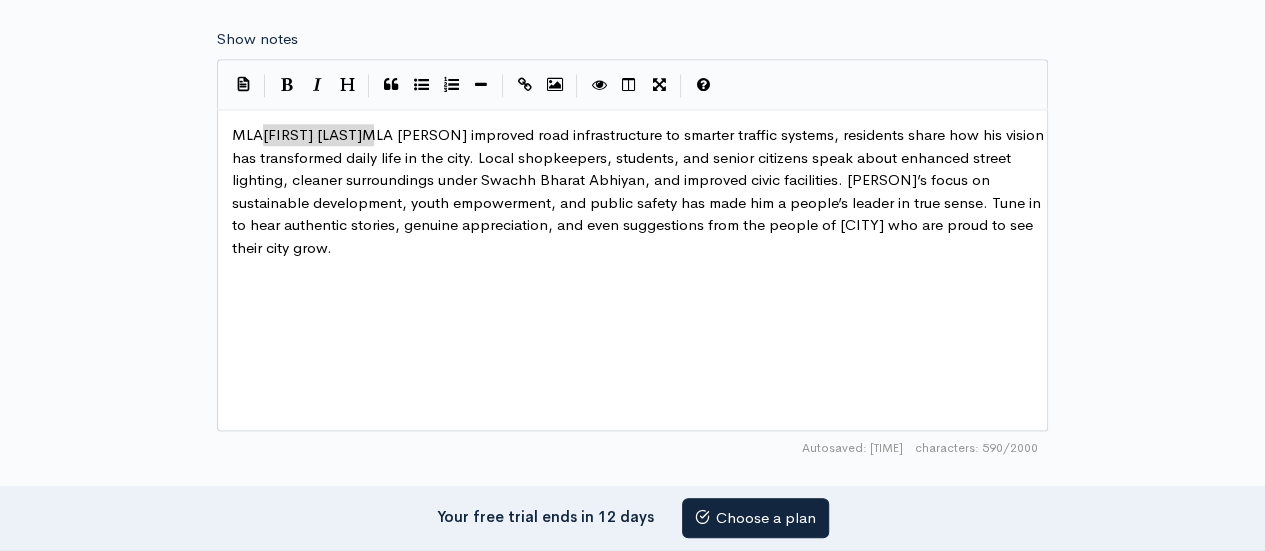 type on "[FIRST] [LAST]" 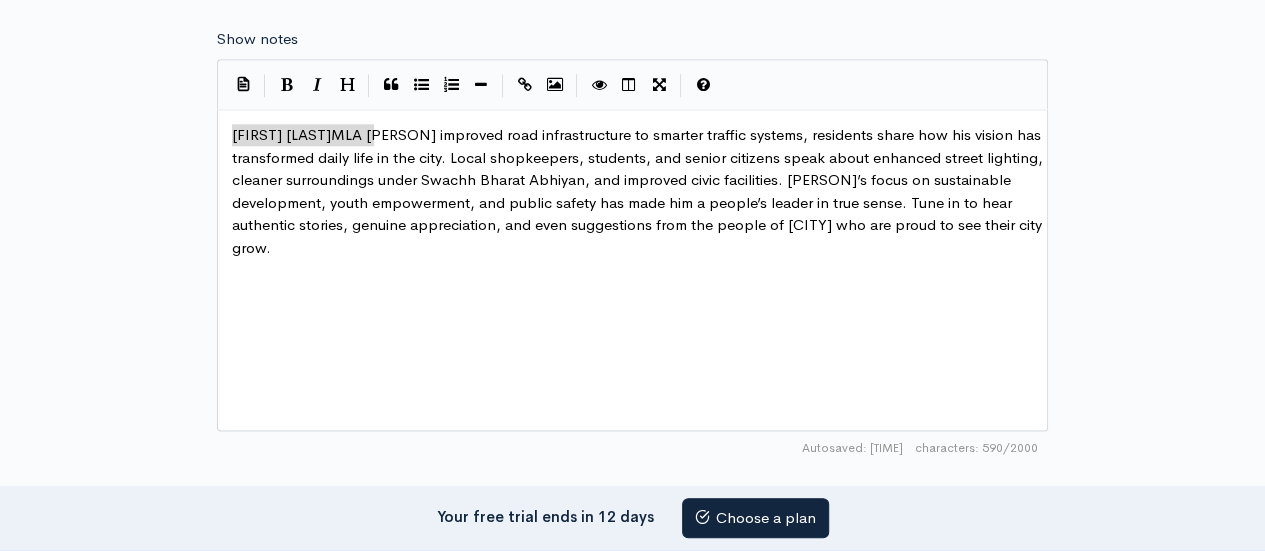 drag, startPoint x: 375, startPoint y: 133, endPoint x: 218, endPoint y: 122, distance: 157.38487 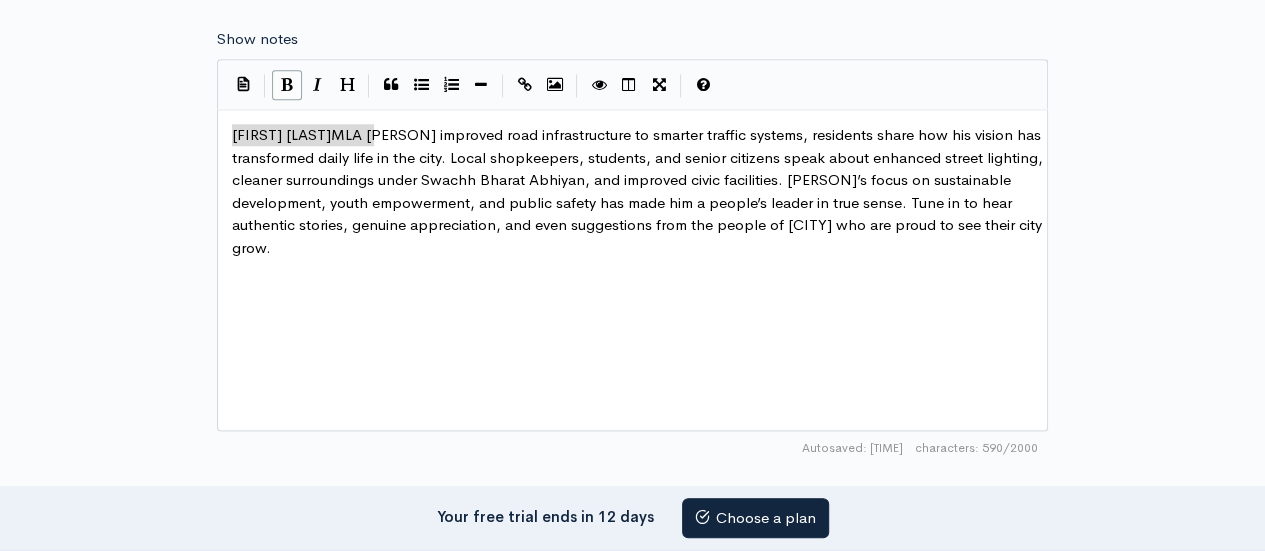click at bounding box center [287, 85] 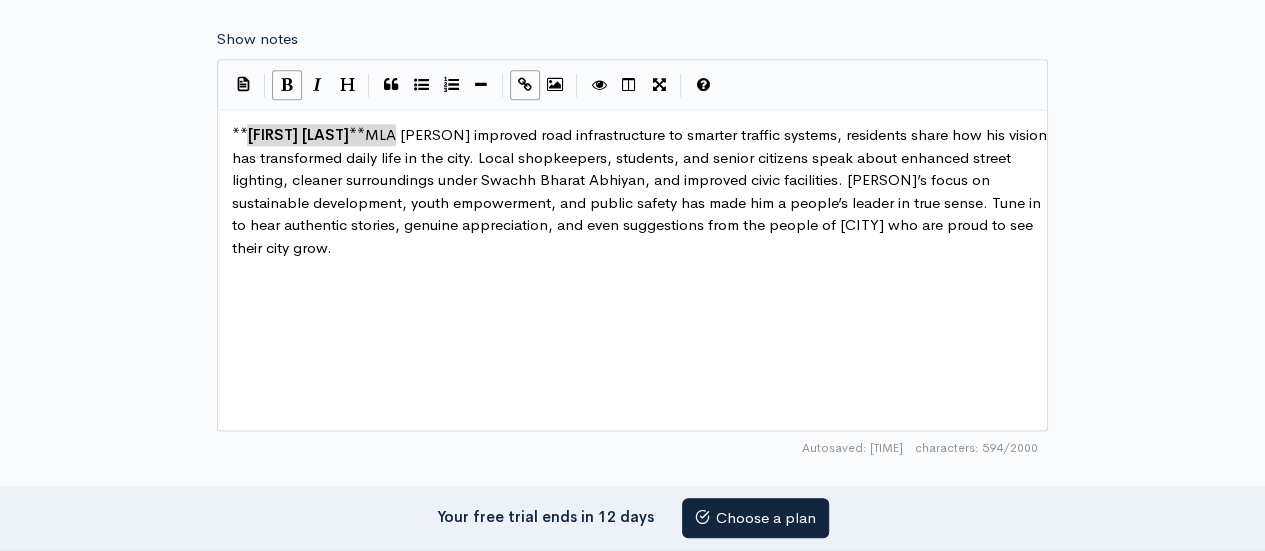click at bounding box center (525, 85) 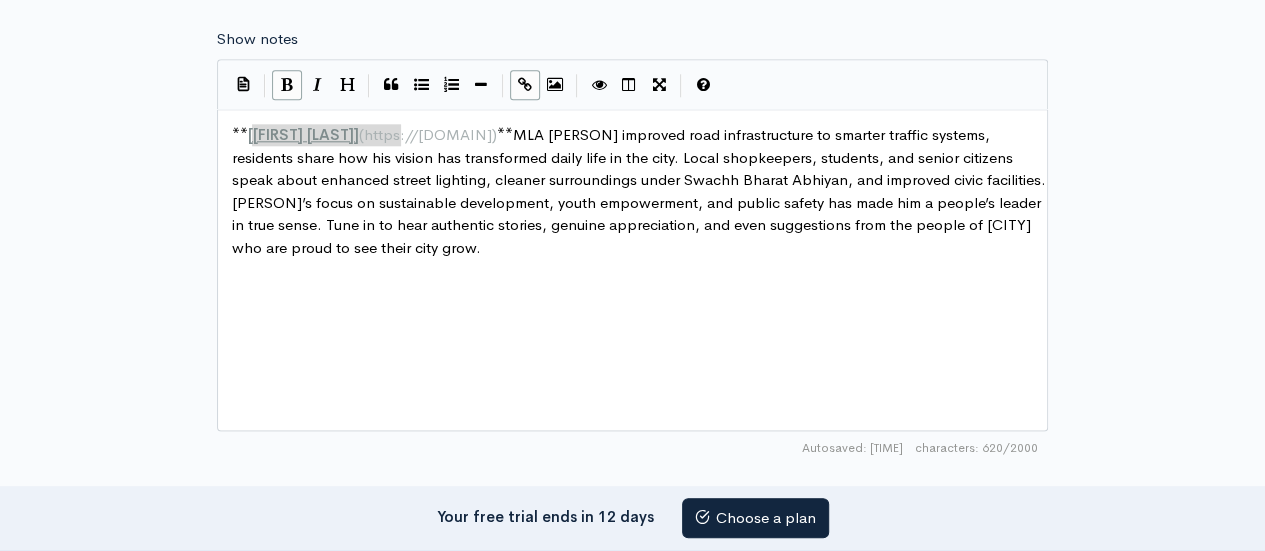 click on "x ** [ MLA [PERSON] ] ( https://mukeshsharm.in ) **  improved road infrastructure to smarter traffic systems, residents share how his vision has transformed daily life in the city. Local shopkeepers, students, and senior citizens speak about enhanced street lighting, cleaner surroundings under Swachh Bharat Abhiyan, and improved civic facilities. [PERSON]’s focus on sustainable development, youth empowerment, and public safety has made him a people’s leader in true sense. Tune in to hear authentic stories, genuine appreciation, and even suggestions from the people of [CITY] who are proud to see their city grow." at bounding box center (657, 295) 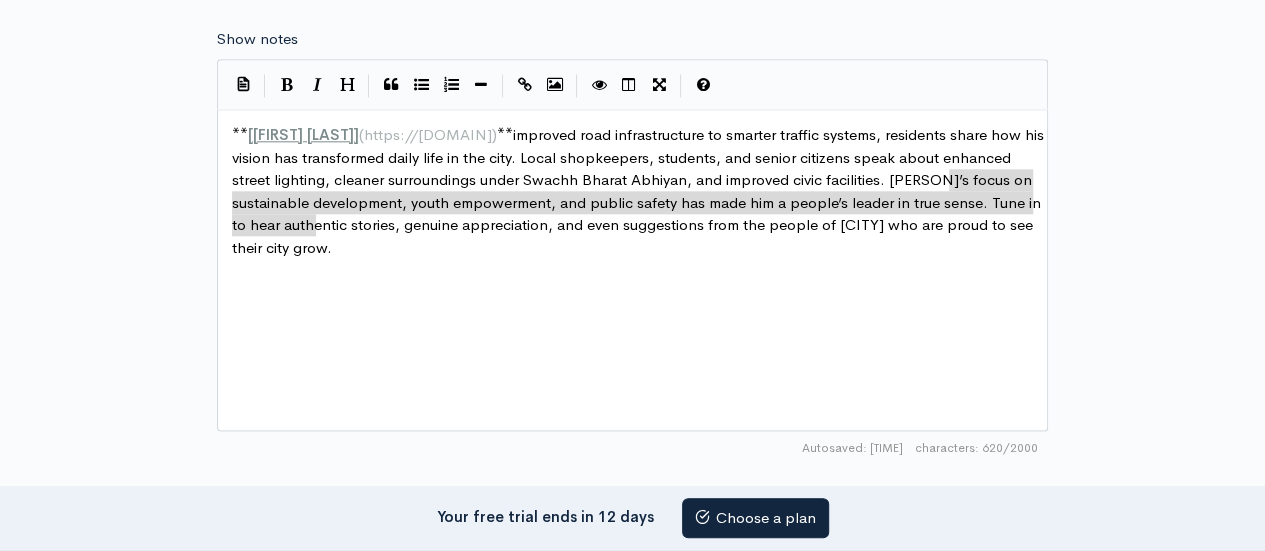 type on ". [PERSON]’s focus on sustainable development, youth empowerment, and public safety has made him a people’s leader in true sense." 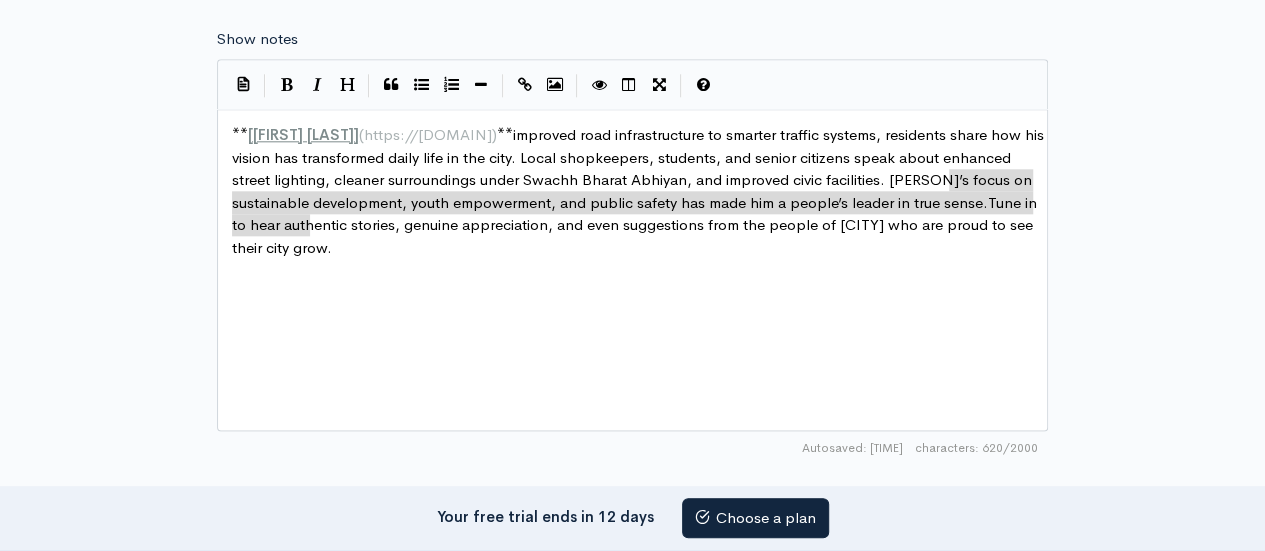 drag, startPoint x: 950, startPoint y: 178, endPoint x: 311, endPoint y: 226, distance: 640.8003 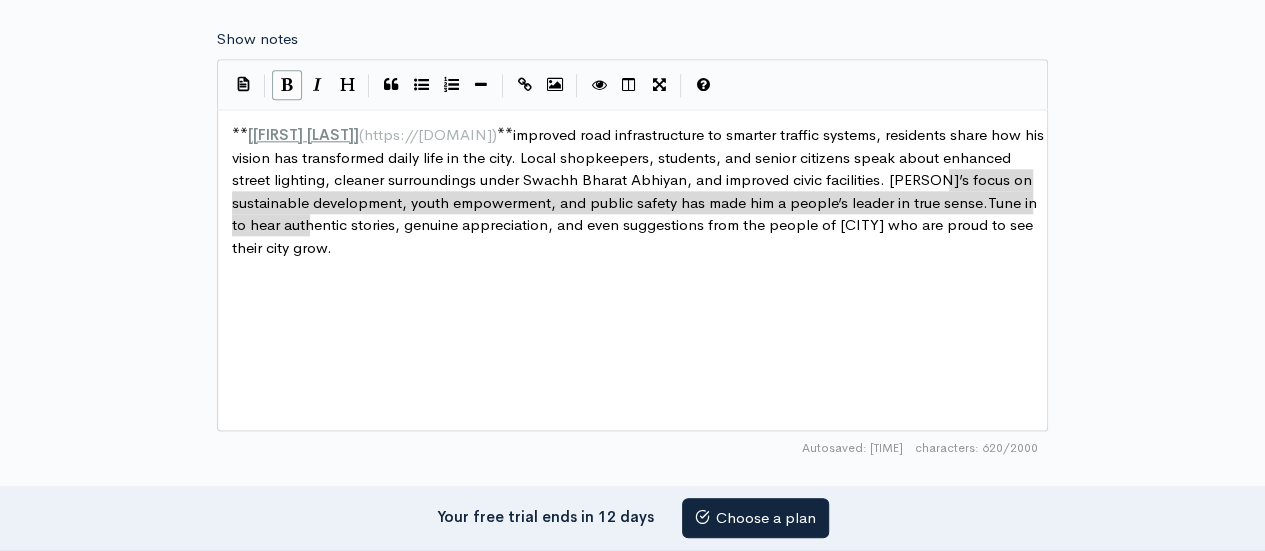 click at bounding box center [287, 84] 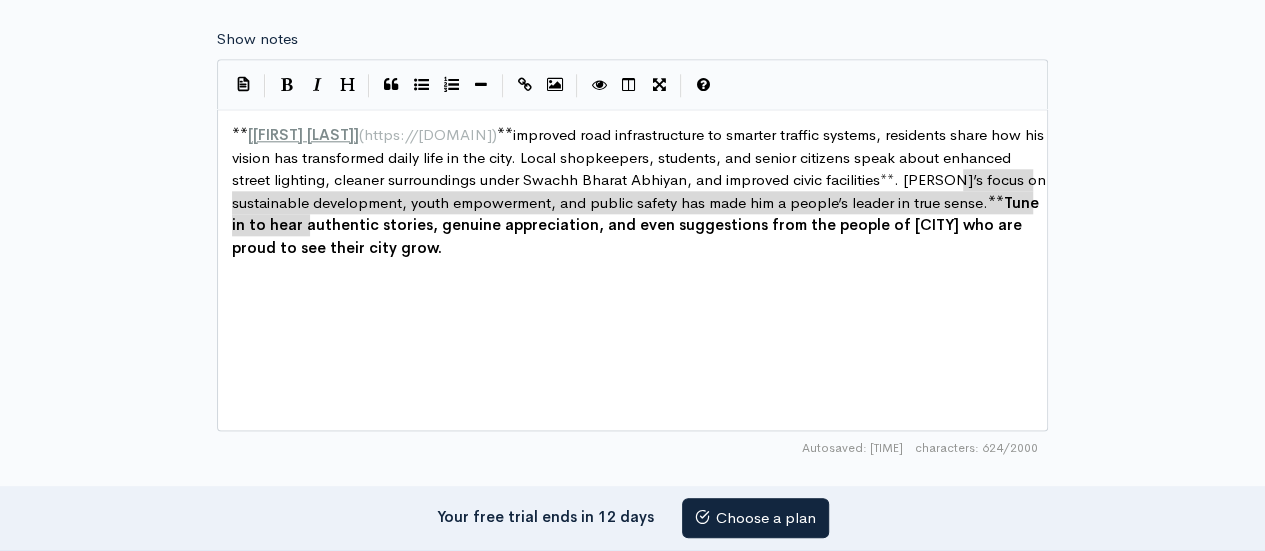 click on "x ** [ MLA [FIRST] [LAST] ] ( https://mukeshsharm.in ) **  improved road infrastructure to smarter traffic systems, residents share how his vision has transformed daily life in the city. Local shopkeepers, students, and senior citizens speak about enhanced street lighting, cleaner surroundings under Swachh Bharat Abhiyan, and improved civic facilities** . [FIRST] [LAST]’s focus on sustainable development, youth empowerment, and public safety has made him a people’s leader in true sense.  ** Tune in to hear authentic stories, genuine appreciation, and even suggestions from the people of Gurugram who are proud to see their city grow." at bounding box center (657, 295) 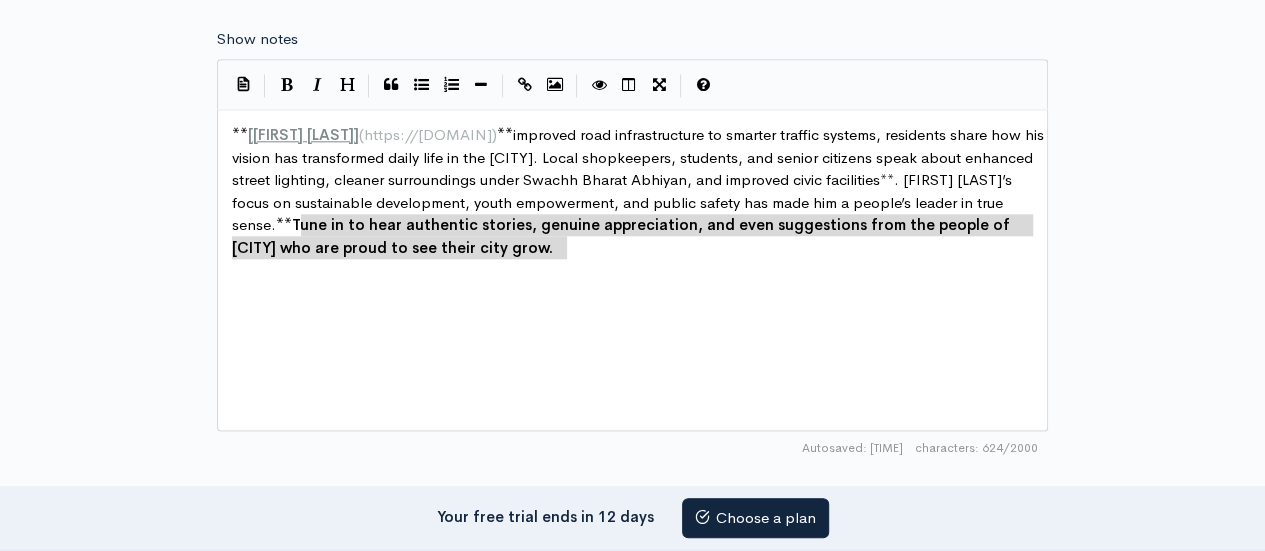 drag, startPoint x: 604, startPoint y: 256, endPoint x: 322, endPoint y: 221, distance: 284.1637 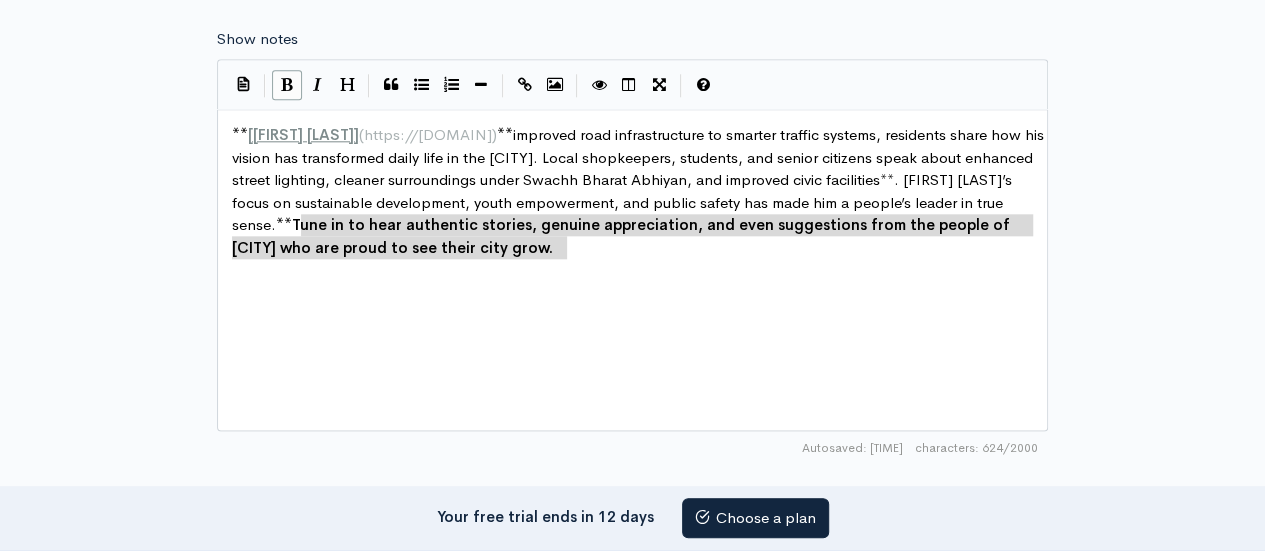 click at bounding box center (287, 85) 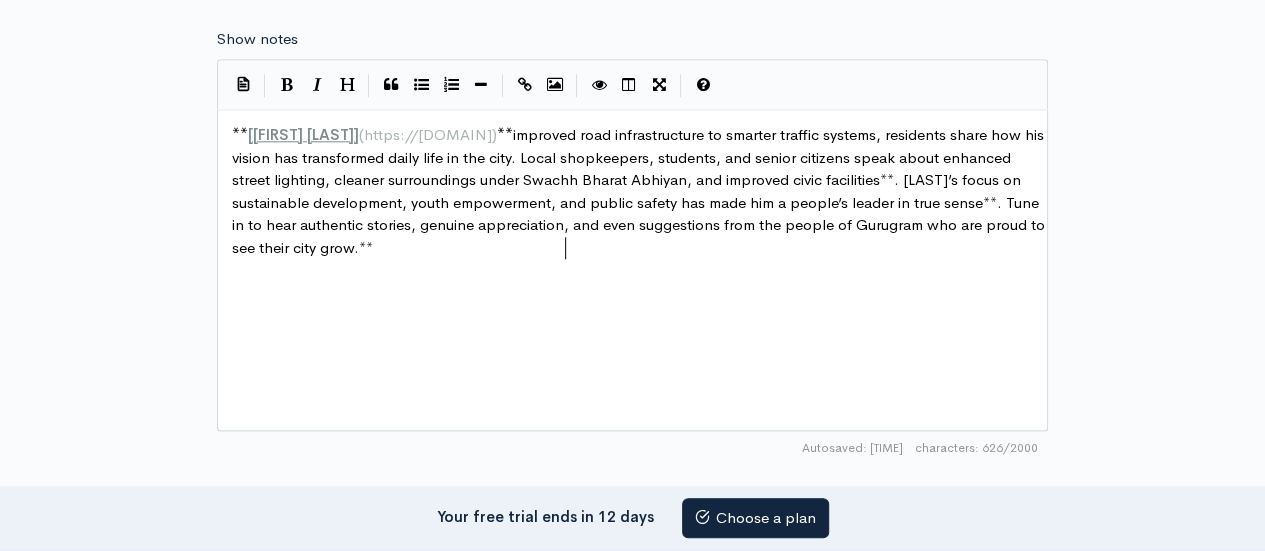 click on "x   ** [ MLA [FIRST] [LAST] ] ( https://mukeshsharm.in ) **  improved road infrastructure to smarter traffic systems, residents share how his vision has transformed daily life in the [CITY]. Local shopkeepers, students, and senior citizens speak about enhanced street lighting, cleaner surroundings under Swachh Bharat Abhiyan, and improved civic facilities**. [FIRST] [LAST]’s focus on sustainable development, youth empowerment, and public safety has made him a people’s leader in true sense**. Tune in to hear authentic stories, genuine appreciation, and even suggestions from the people of [CITY] who are proud to see their city grow.**" at bounding box center [657, 295] 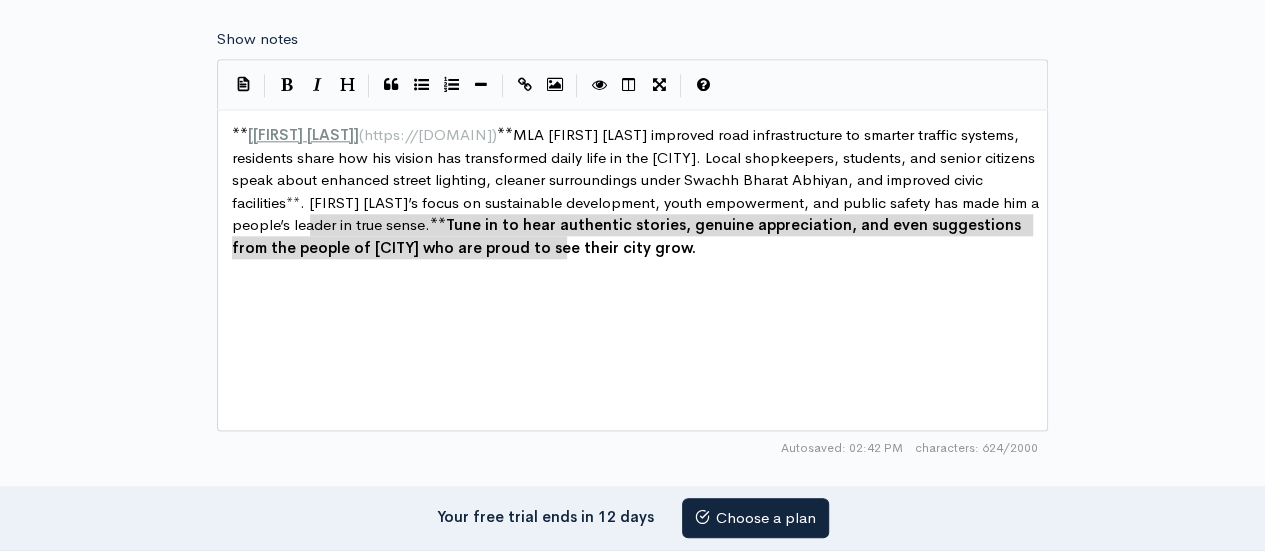 type on "[PERSON]’s focus on sustainable development, youth empowerment, and public safety has made him a people’s leader in true sense. Tu" 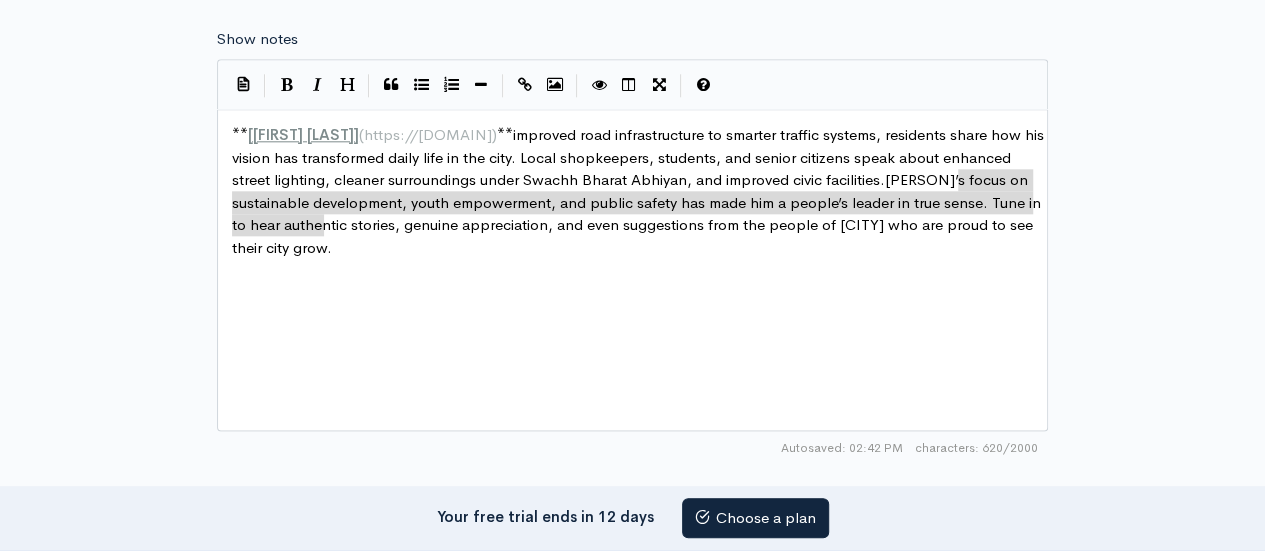 click on "x ** [ [FIRST] [LAST] ] ( https://[DOMAIN] ) **  improved road infrastructure to smarter traffic systems, residents share how his vision has transformed daily life in the city. Local shopkeepers, students, and senior citizens speak about enhanced street lighting, cleaner surroundings under Swachh Bharat Abhiyan, and improved civic facilities.  [LAST]’s focus on sustainable development, youth empowerment, and public safety has made him a people’s leader in true sense. Tu ne in to hear authentic stories, genuine appreciation, and even suggestions from the people of [CITY] who are proud to see their city grow." at bounding box center [657, 295] 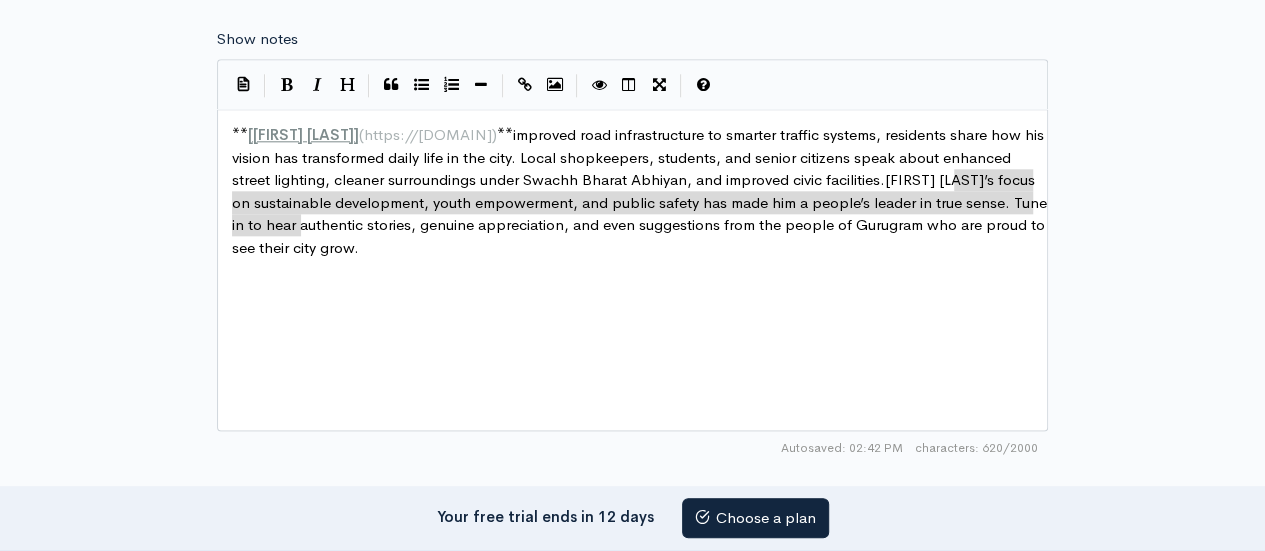 drag, startPoint x: 299, startPoint y: 221, endPoint x: 952, endPoint y: 177, distance: 654.4807 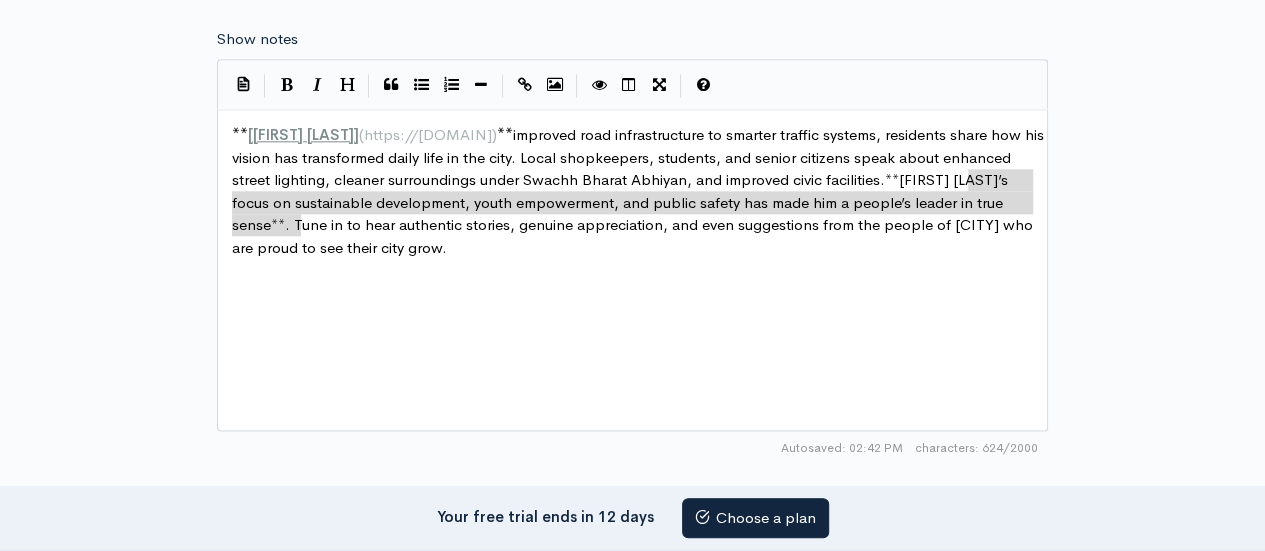 type on "[FIRST] [LAST]’s focus on sustainable development, youth empowerment, and public safety has made him a people’s leader in true sense." 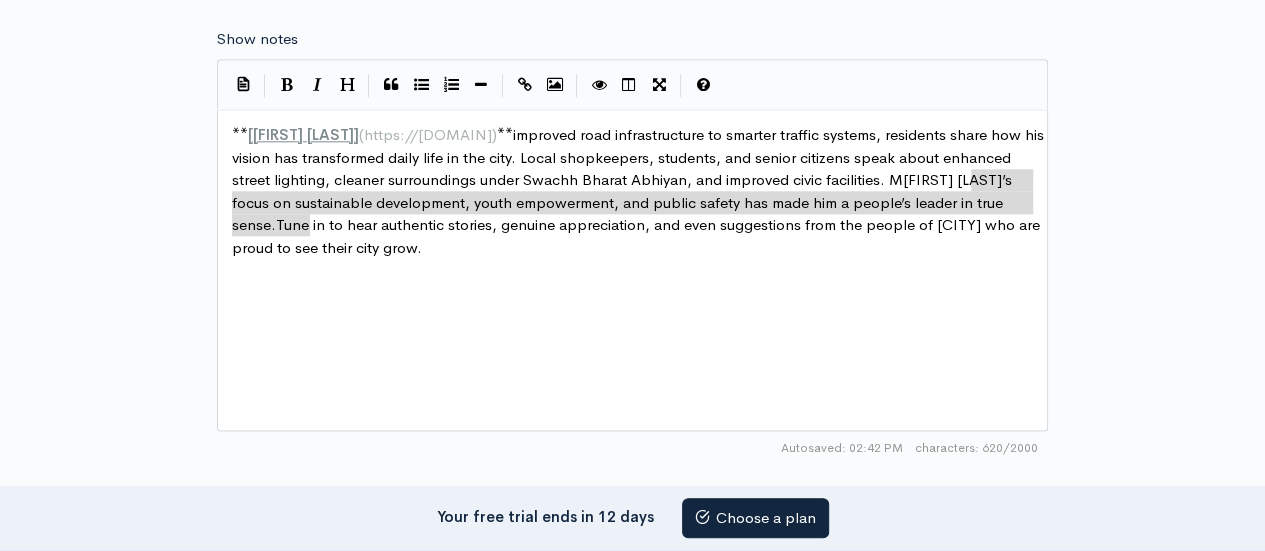 click on "x ** [ MLA [PERSON] ] ( https://mukeshsharm.in ) **  improved road infrastructure to smarter traffic systems, residents share how his vision has transformed daily life in the city. Local shopkeepers, students, and senior citizens speak about enhanced street lighting, cleaner surroundings under Swachh Bharat Abhiyan, and improved civic facilities. M ukesh [PERSON]’s focus on sustainable development, youth empowerment, and public safety has made him a people’s leader in true sense.  Tune in to hear authentic stories, genuine appreciation, and even suggestions from the people of [CITY] who are proud to see their city grow." at bounding box center (657, 295) 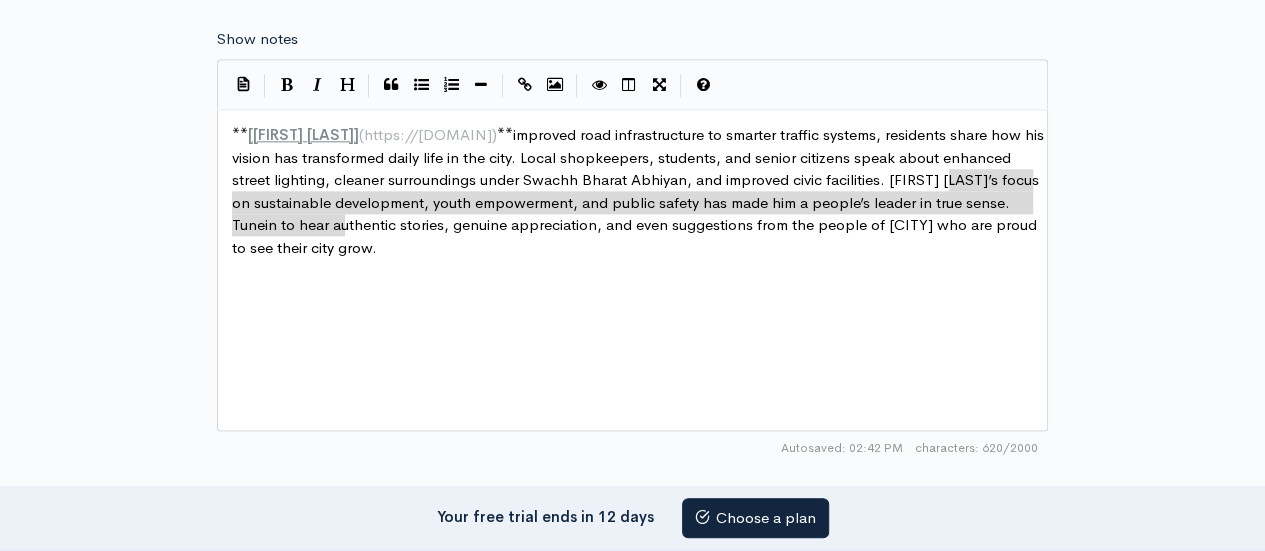 type on ". [PERSON]’s focus on sustainable development, youth empowerment, and public safety has made him a people’s leader in true sense." 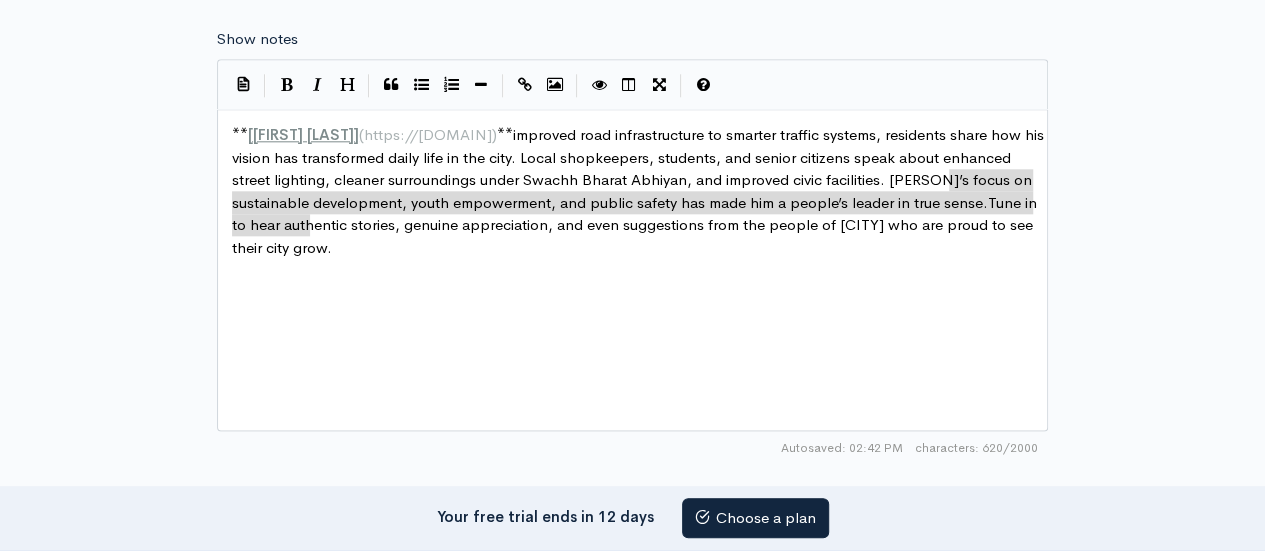 drag, startPoint x: 950, startPoint y: 176, endPoint x: 308, endPoint y: 218, distance: 643.3724 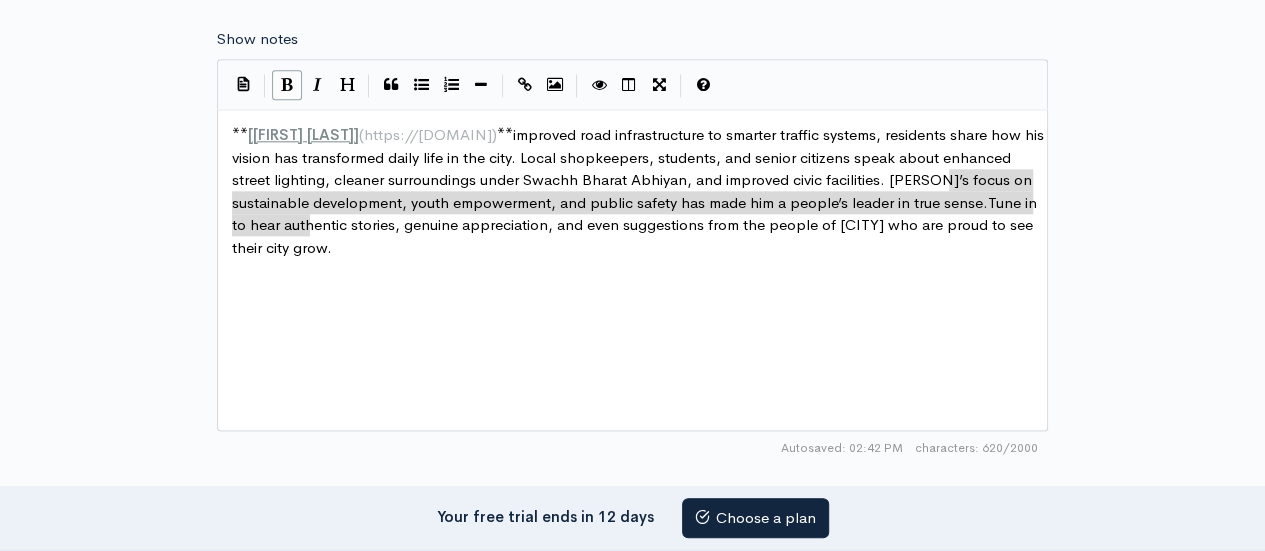 click at bounding box center [287, 85] 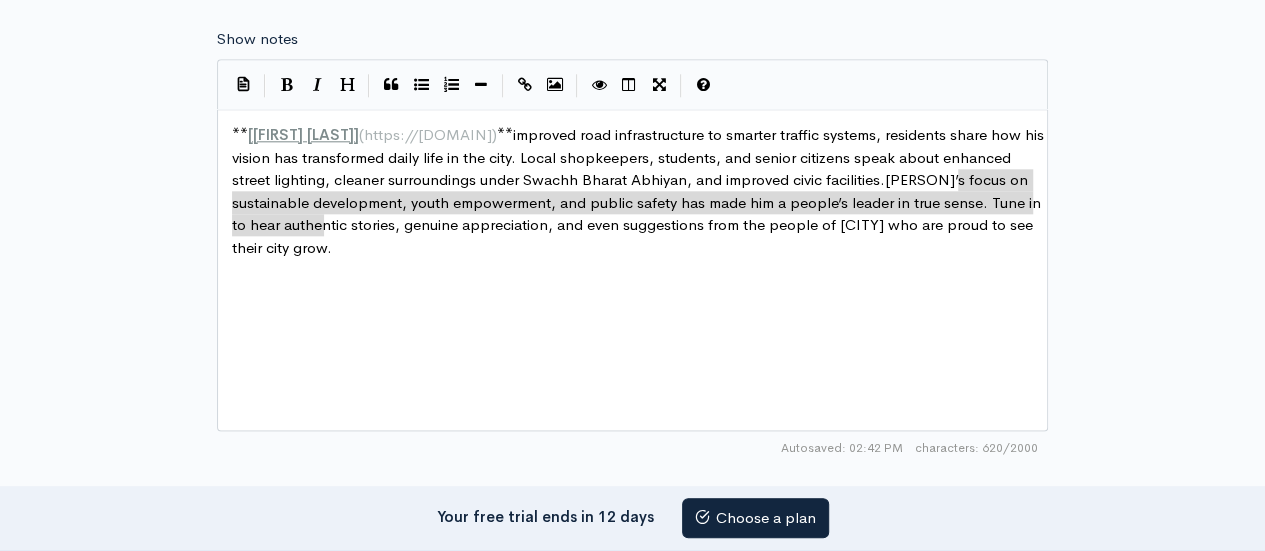 type 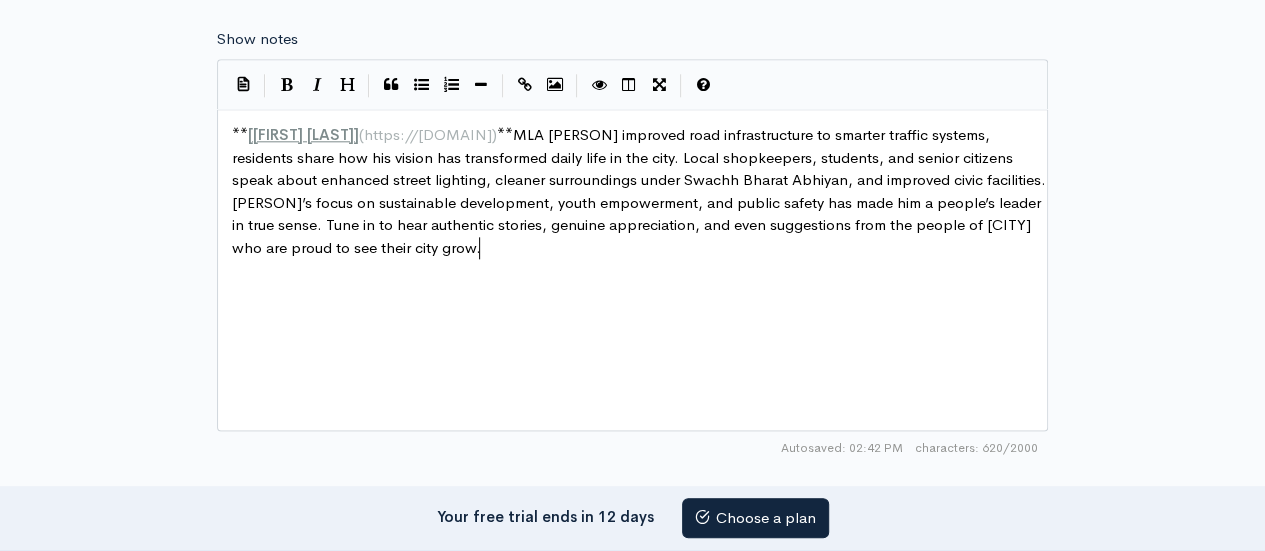 click on "x ** [ MLA [LAST] ] ( https://example.com ) ** improved road infrastructure to smarter traffic systems, residents share how his vision has transformed daily life in the city. Local shopkeepers, students, and senior citizens speak about enhanced street lighting, cleaner surroundings under Swachh Bharat Abhiyan, and improved civic facilities. [LAST]’s focus on sustainable development, youth empowerment, and public safety has made him a people’s leader in true sense. Tune in to hear authentic stories, genuine appreciation, and even suggestions from the people of Gurugram who are proud to see their city grow." at bounding box center (657, 295) 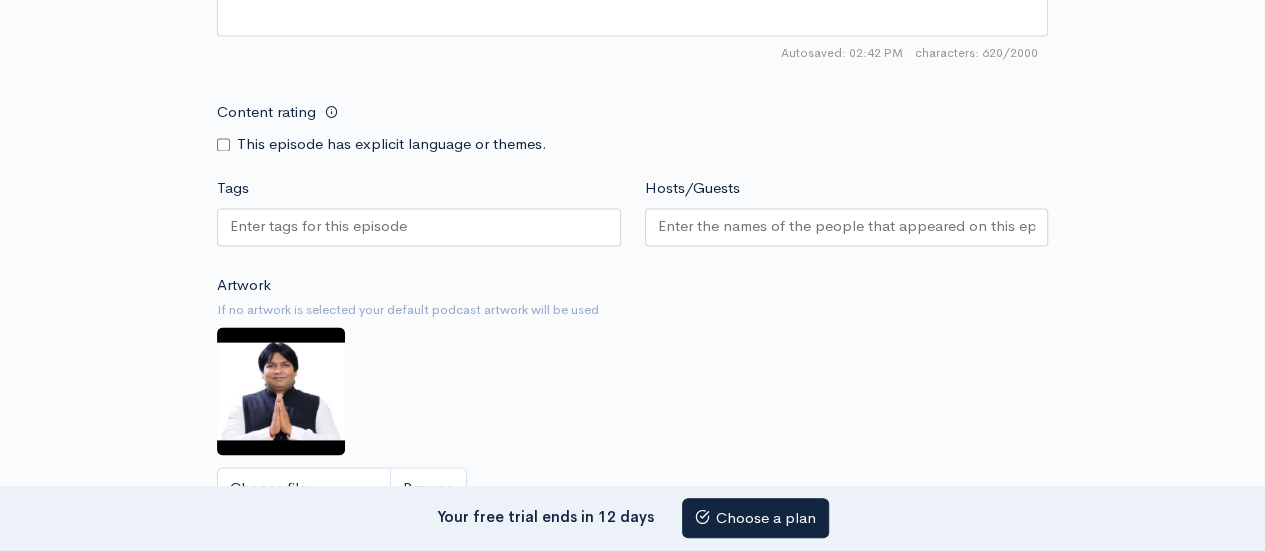 scroll, scrollTop: 1464, scrollLeft: 0, axis: vertical 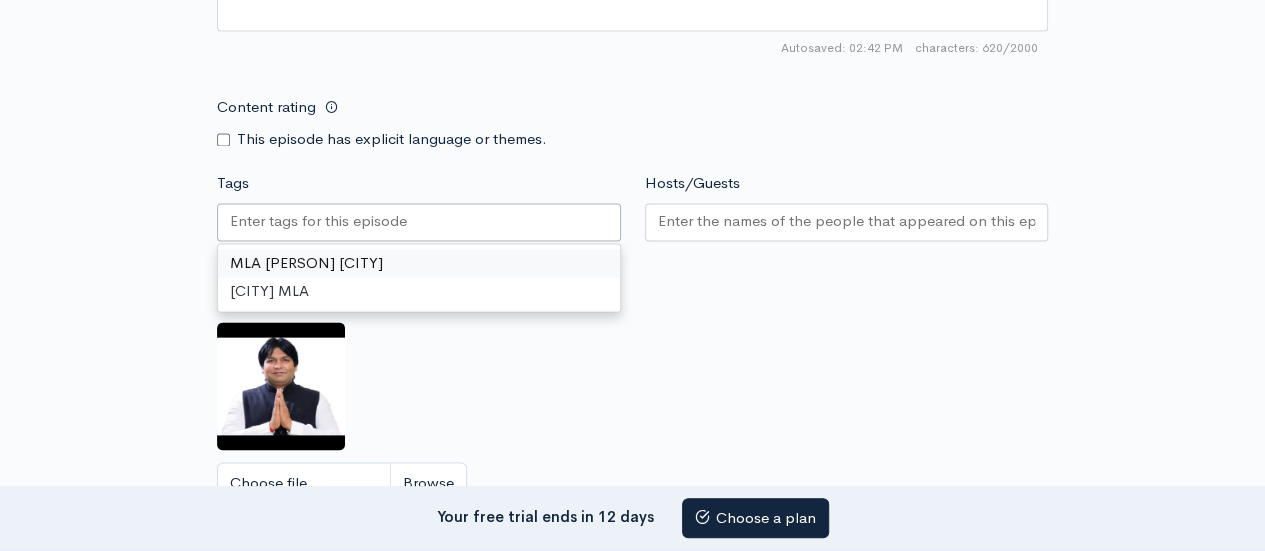 click on "Tags" at bounding box center (320, 221) 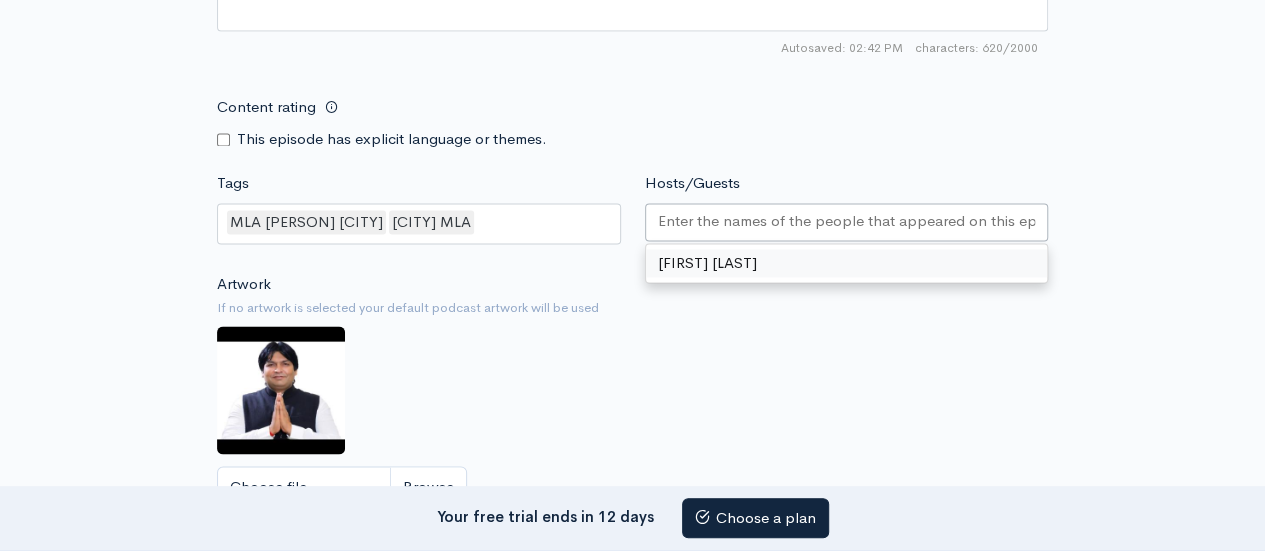 click on "Hosts/Guests" at bounding box center (847, 221) 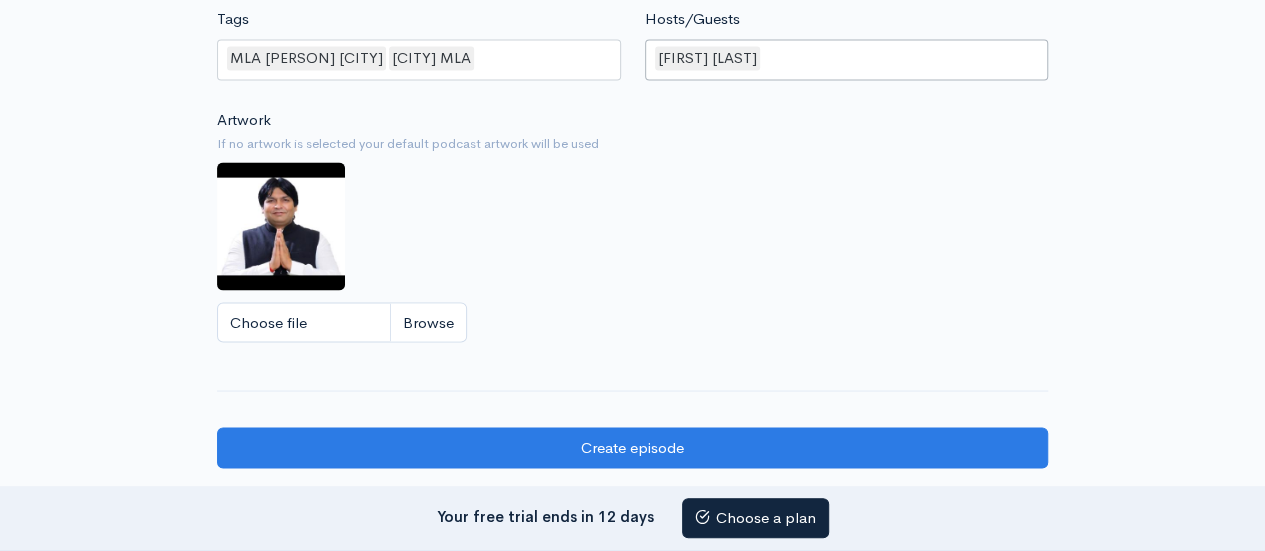 scroll, scrollTop: 1564, scrollLeft: 0, axis: vertical 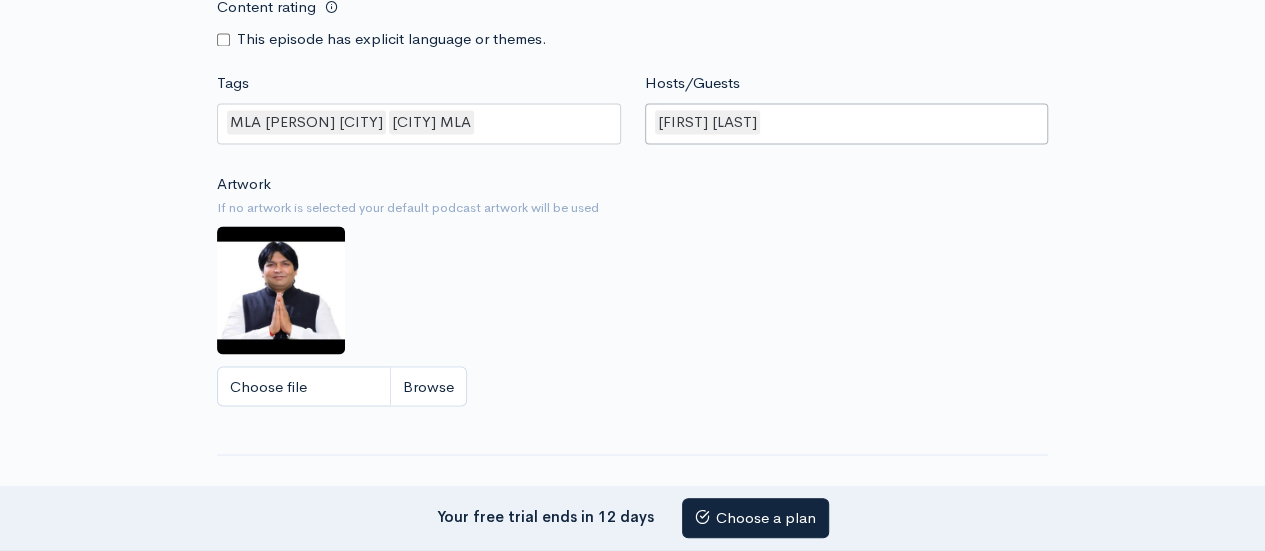 click at bounding box center [281, 290] 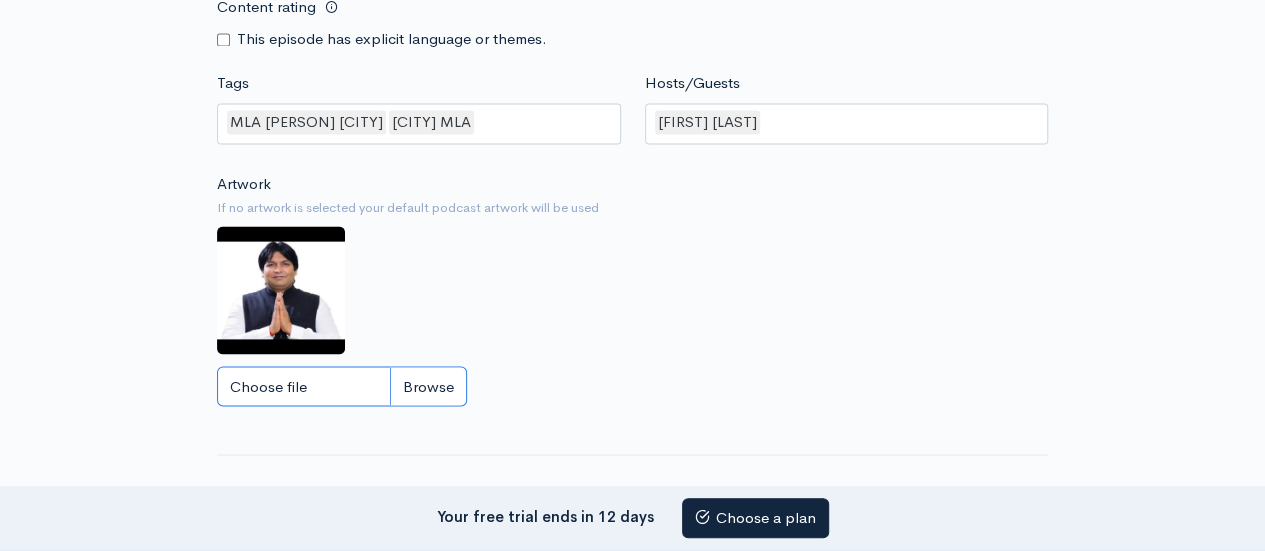 click on "Choose file" at bounding box center [342, 386] 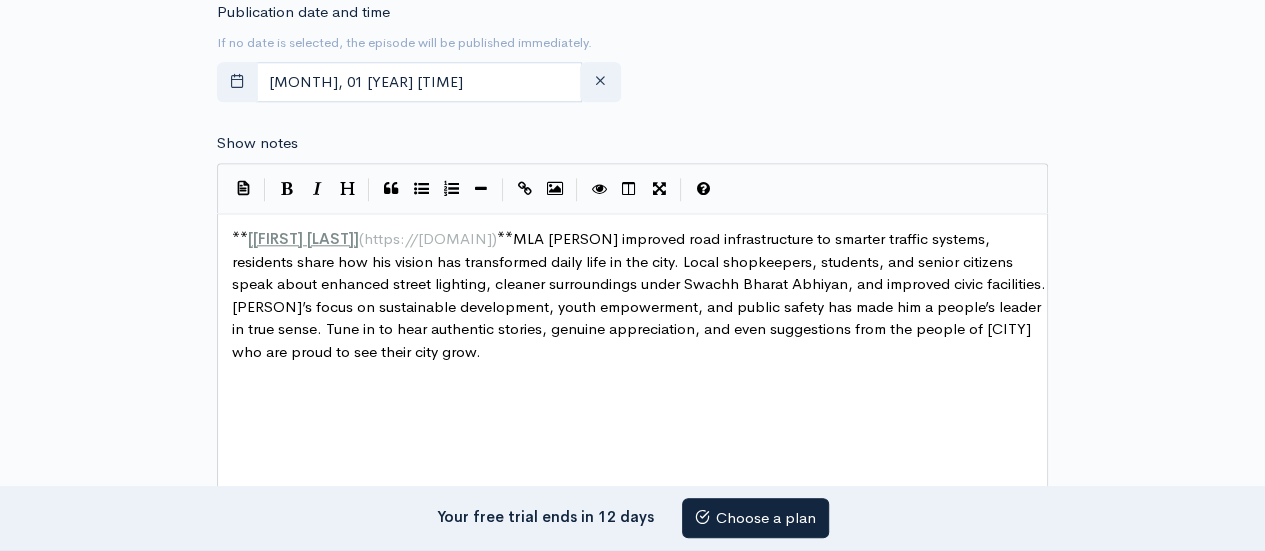 scroll, scrollTop: 564, scrollLeft: 0, axis: vertical 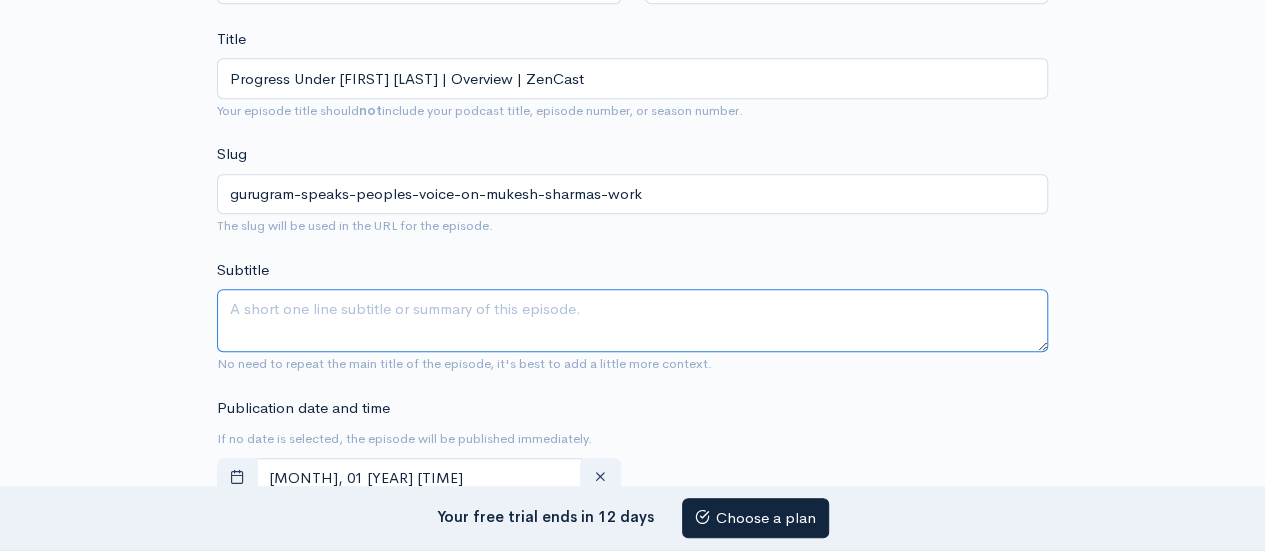 click on "Subtitle" at bounding box center (632, 320) 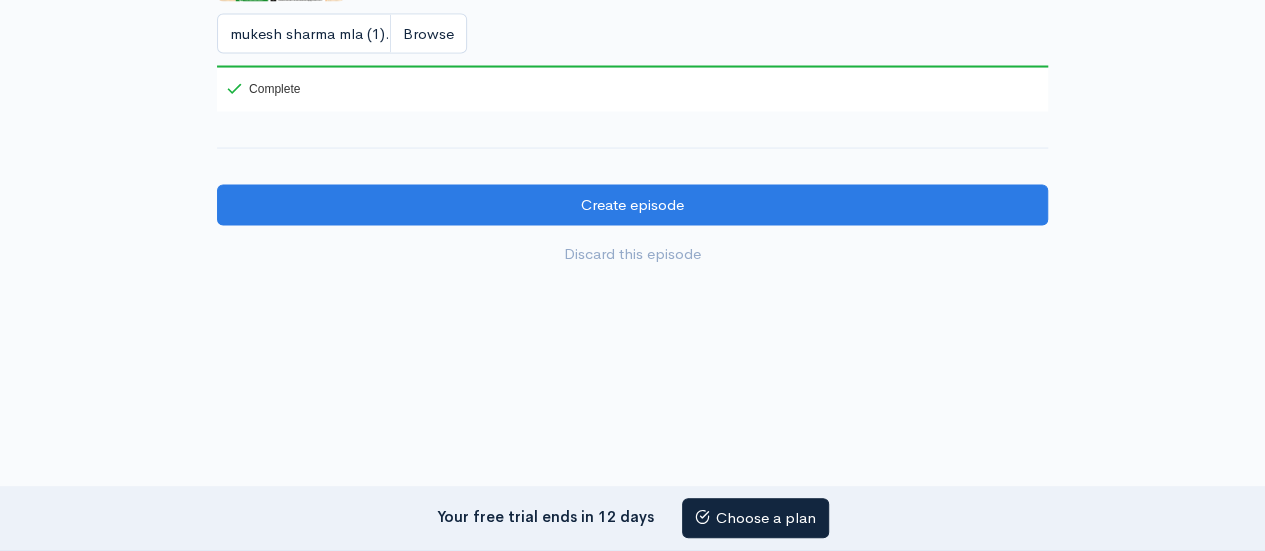 scroll, scrollTop: 1816, scrollLeft: 0, axis: vertical 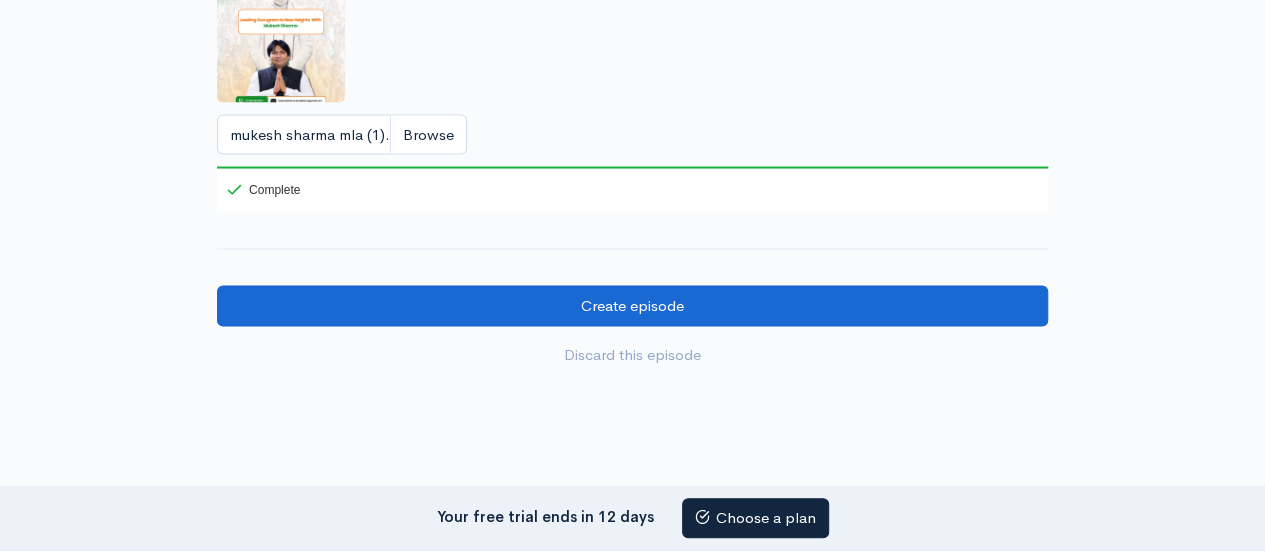 type on "Real Stories, Real Change: [CITY] Residents Speak on Development Under MLA [FIRST] [LAST]" 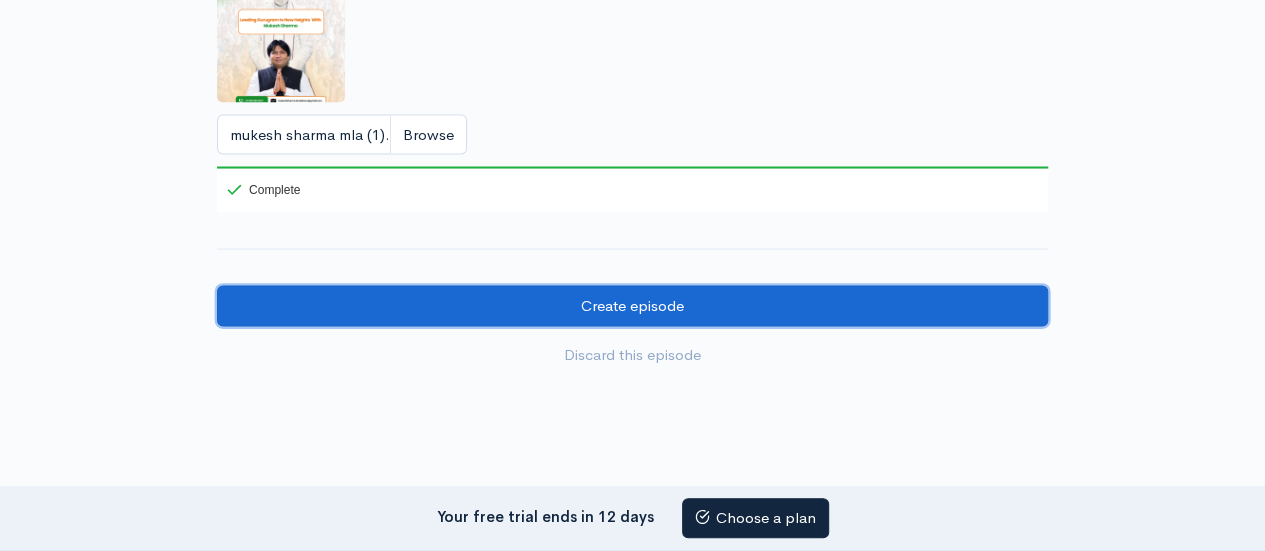 click on "Create episode" at bounding box center [632, 305] 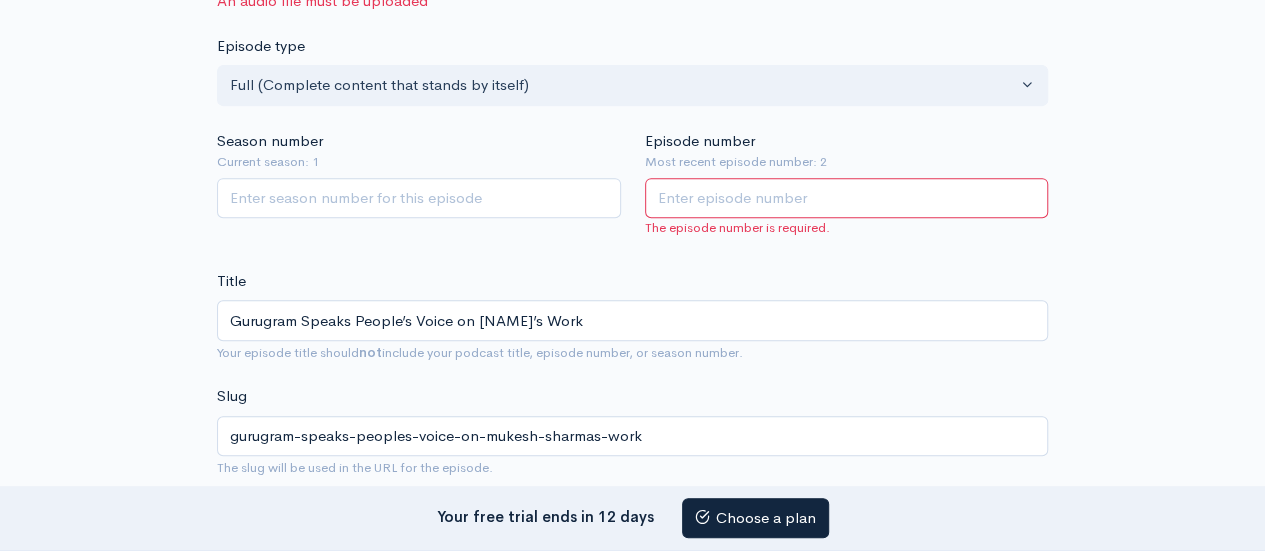 scroll, scrollTop: 380, scrollLeft: 0, axis: vertical 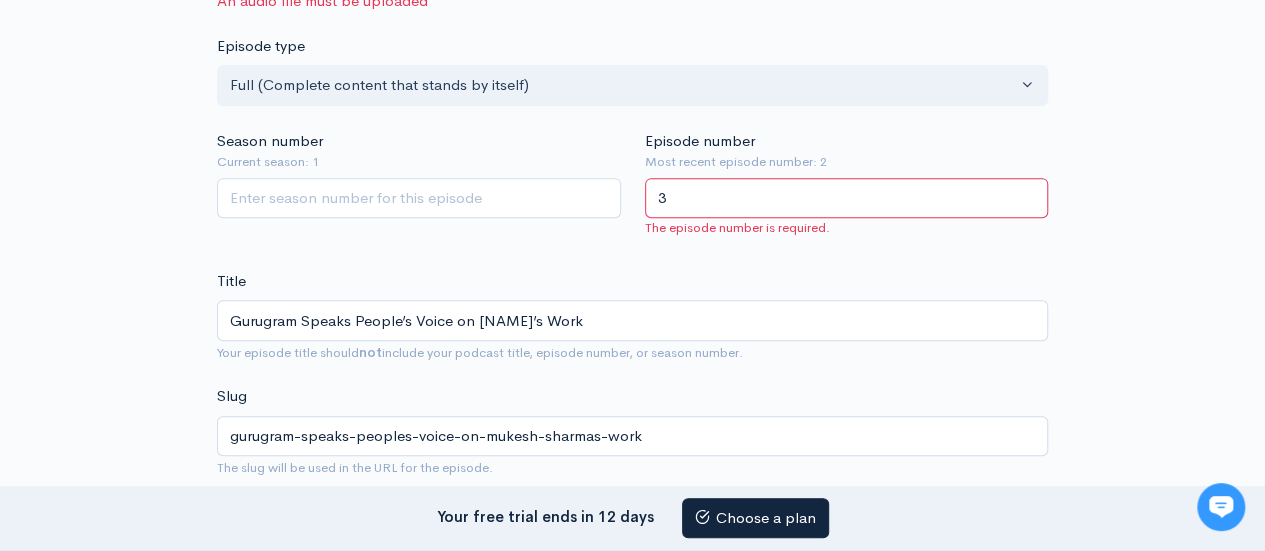type on "3" 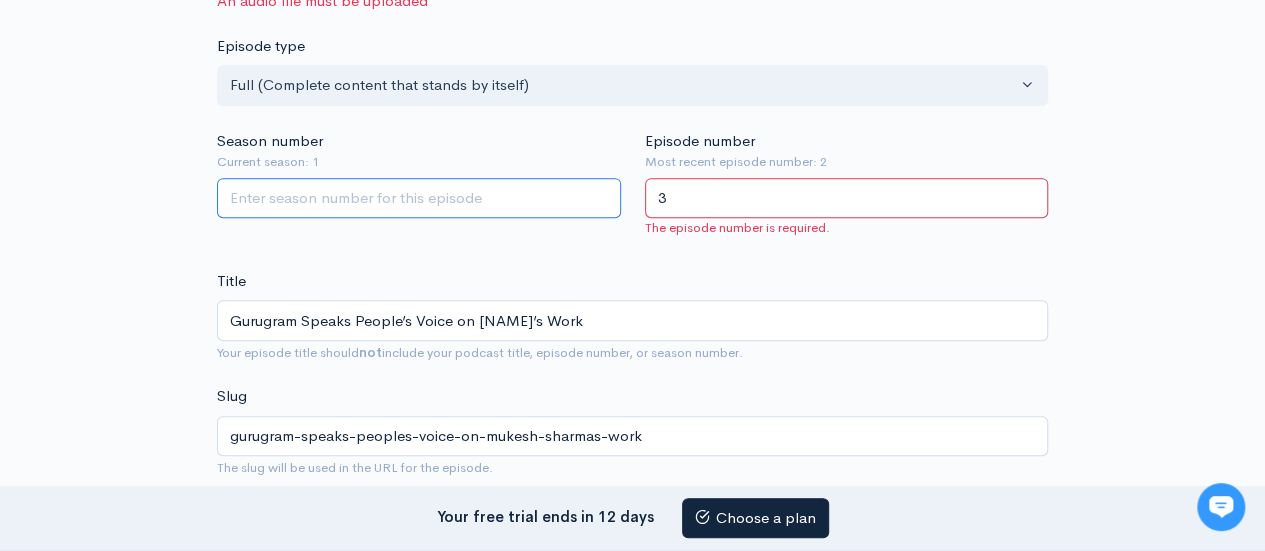 click on "Season number" at bounding box center [419, 198] 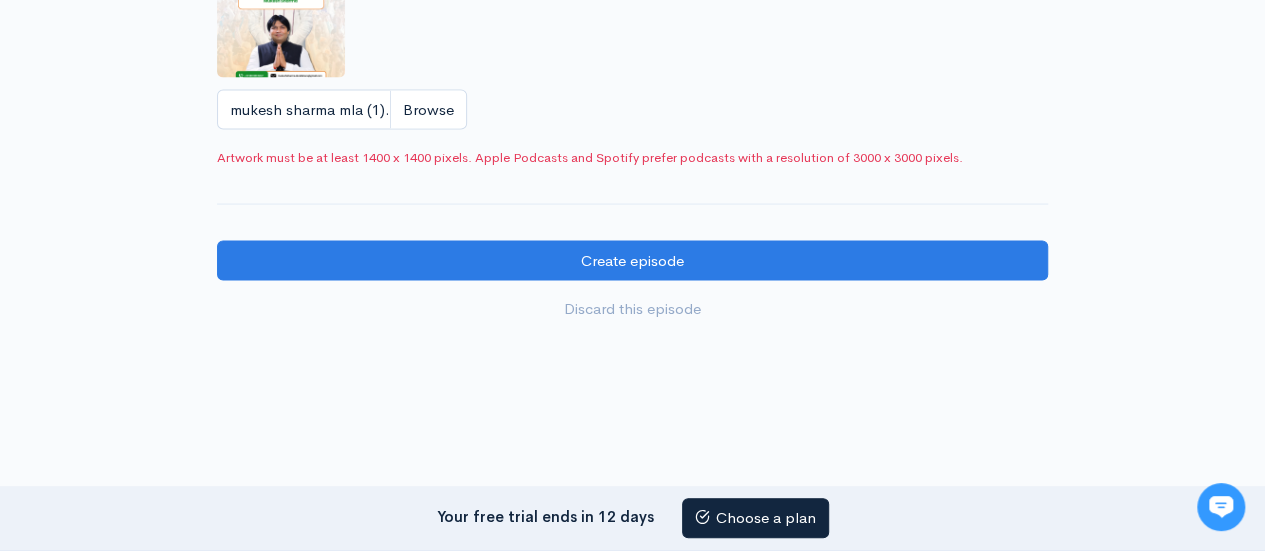 scroll, scrollTop: 1854, scrollLeft: 0, axis: vertical 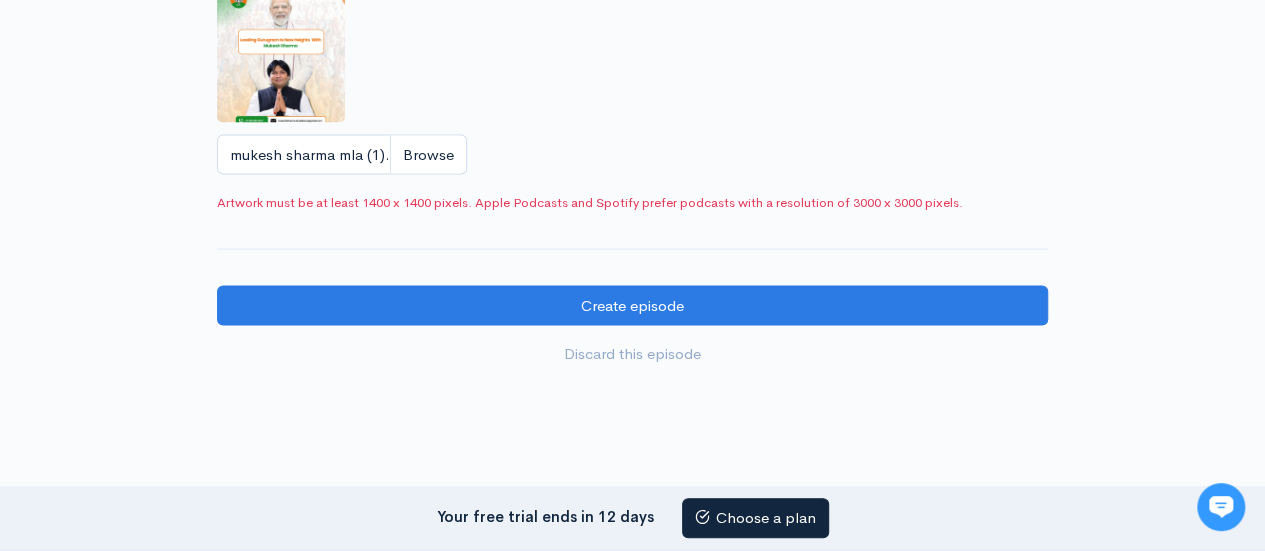 type on "1" 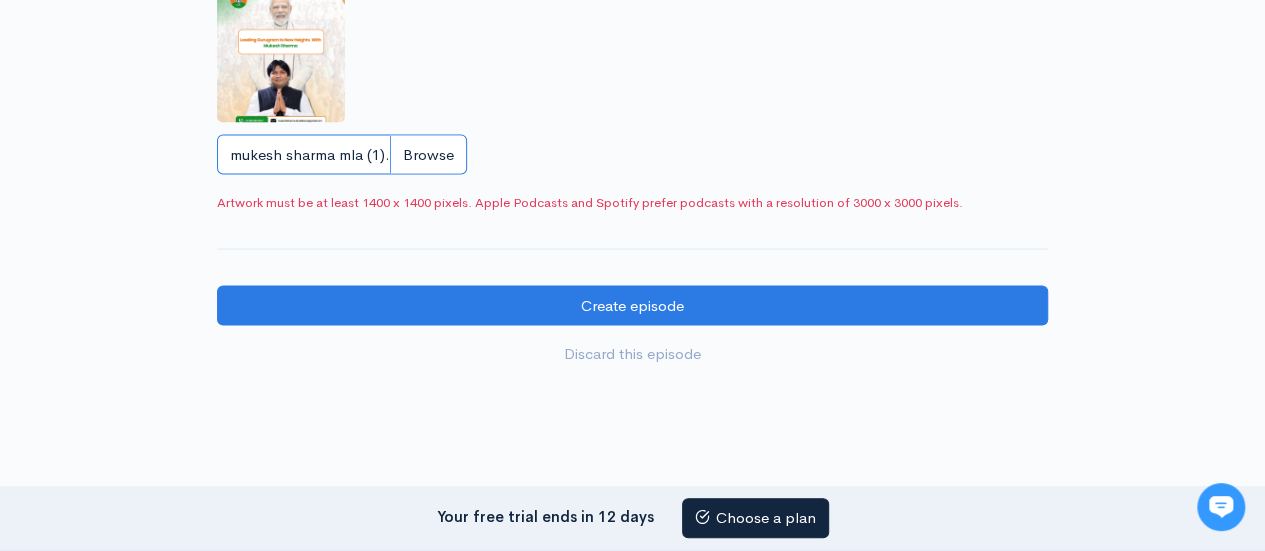 click on "mukesh sharma mla (1).png" at bounding box center (342, 154) 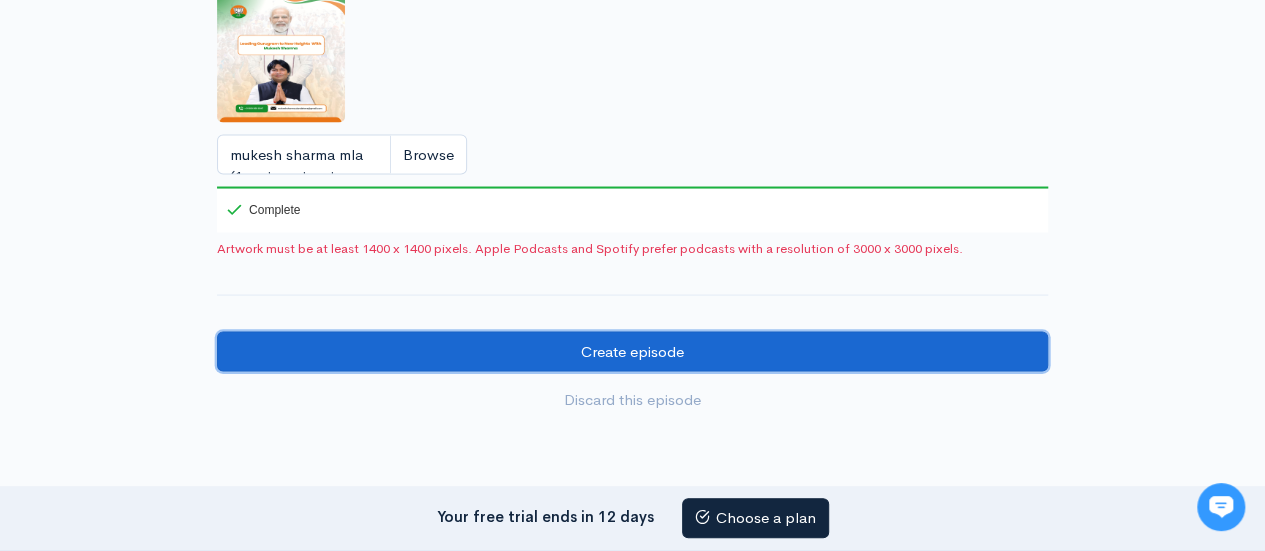 click on "Create episode" at bounding box center (632, 351) 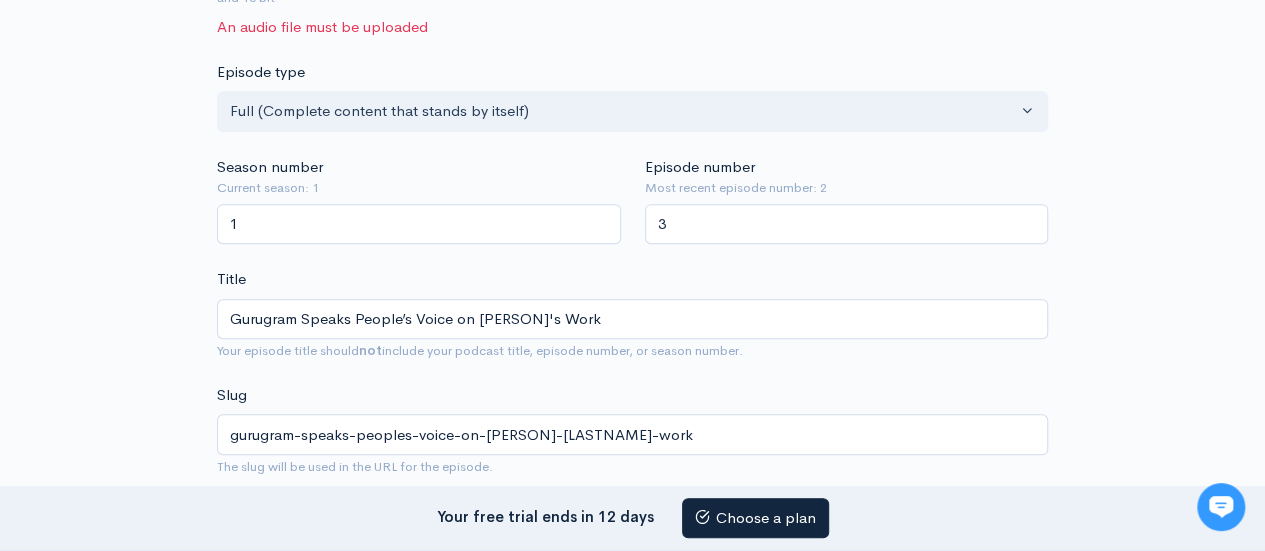 scroll, scrollTop: 354, scrollLeft: 0, axis: vertical 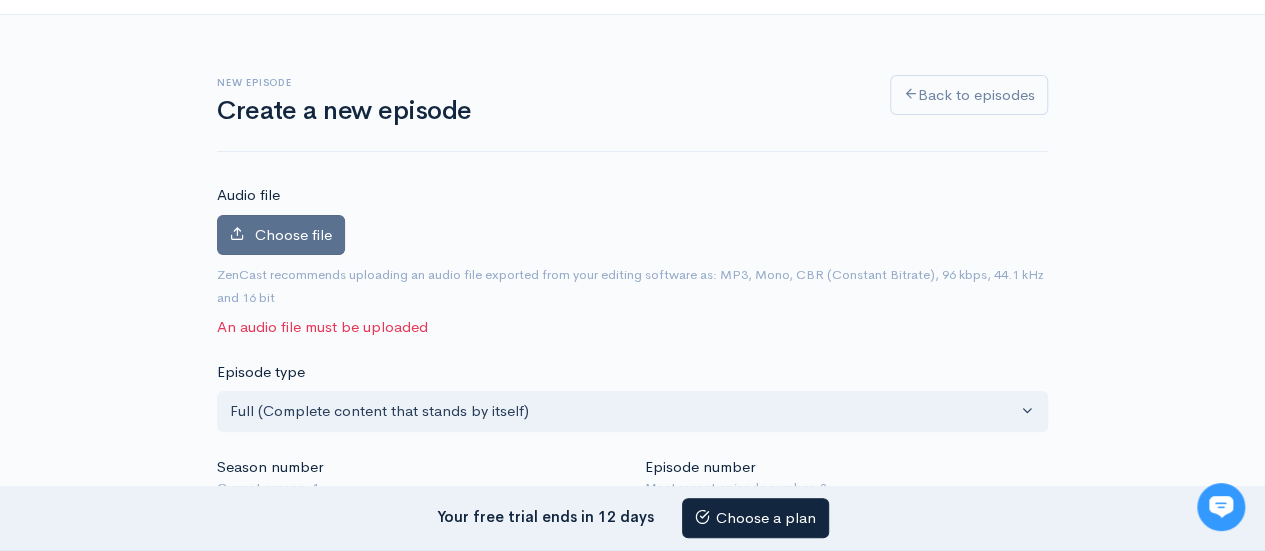 click on "Choose file" at bounding box center [281, 235] 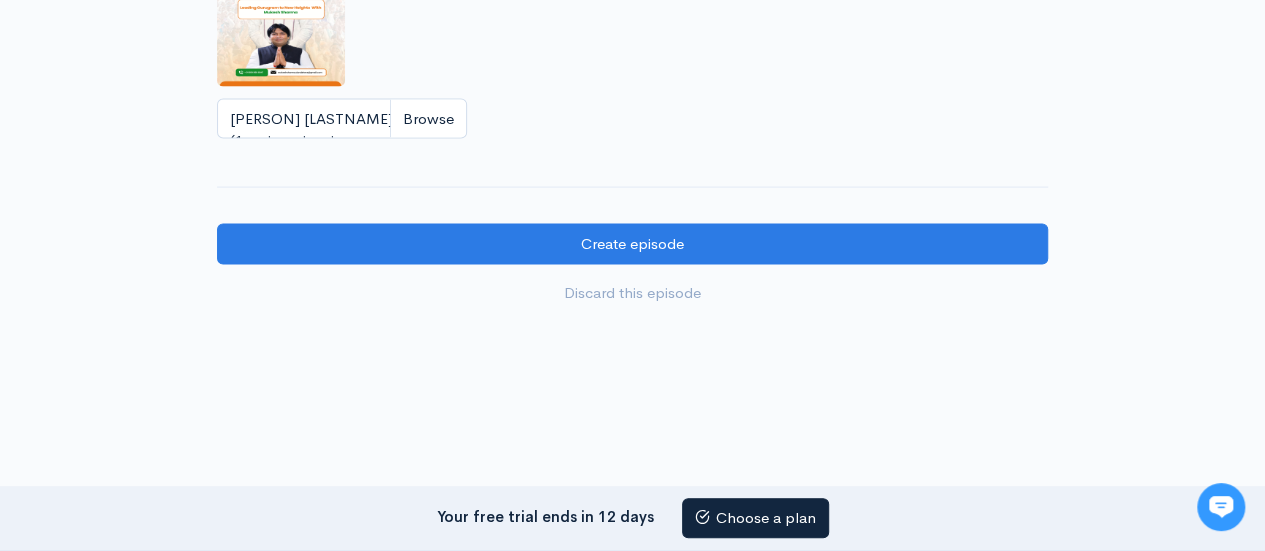 scroll, scrollTop: 2013, scrollLeft: 0, axis: vertical 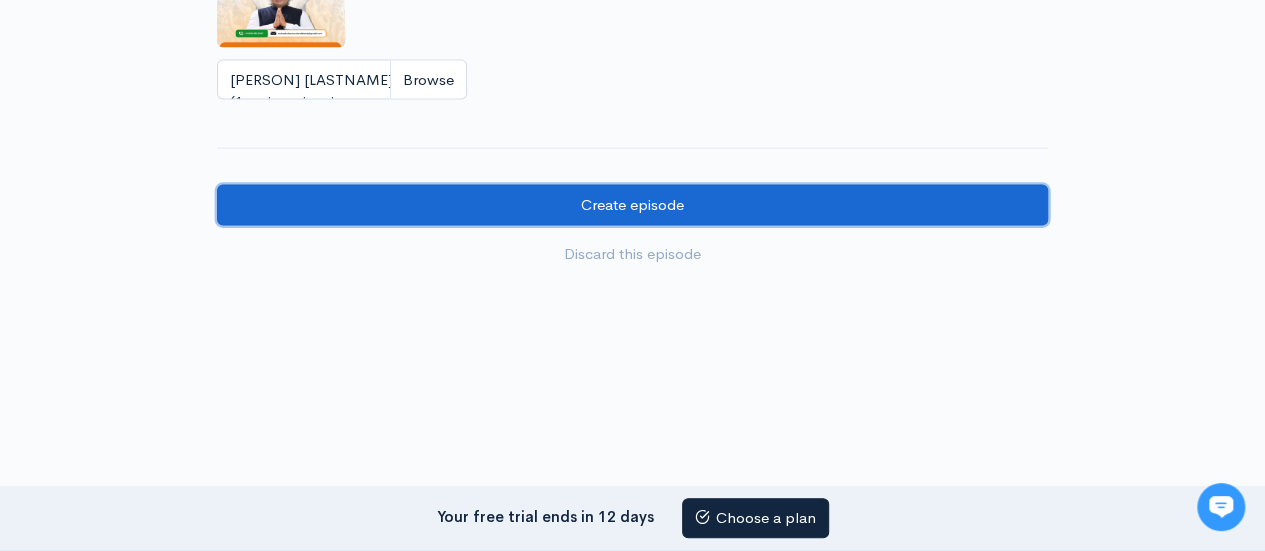 click on "Create episode" at bounding box center (632, 205) 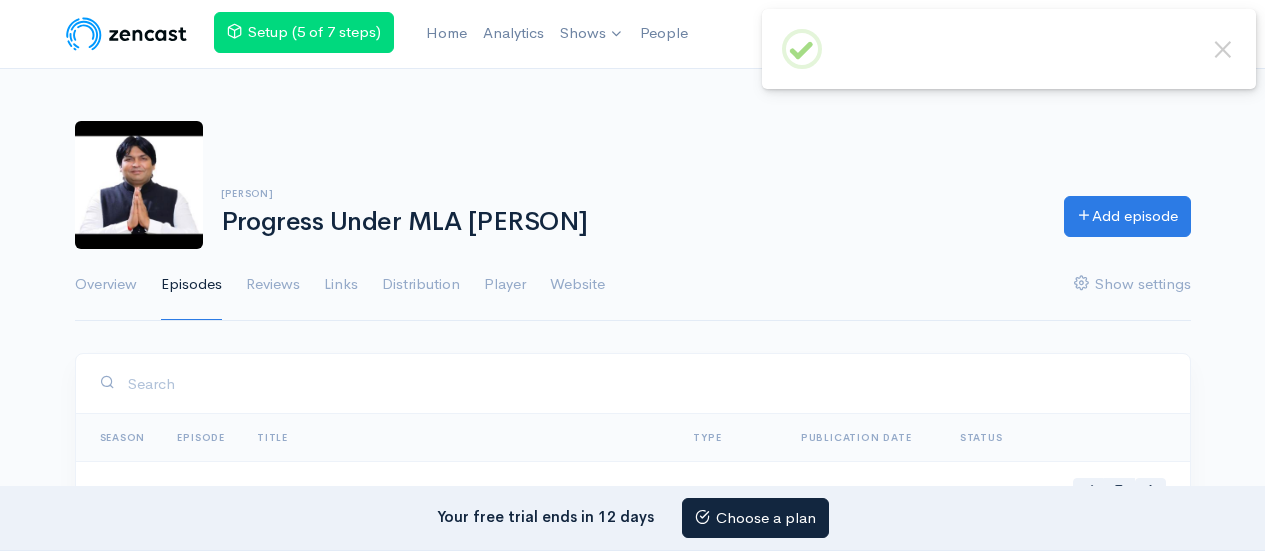 scroll, scrollTop: 0, scrollLeft: 0, axis: both 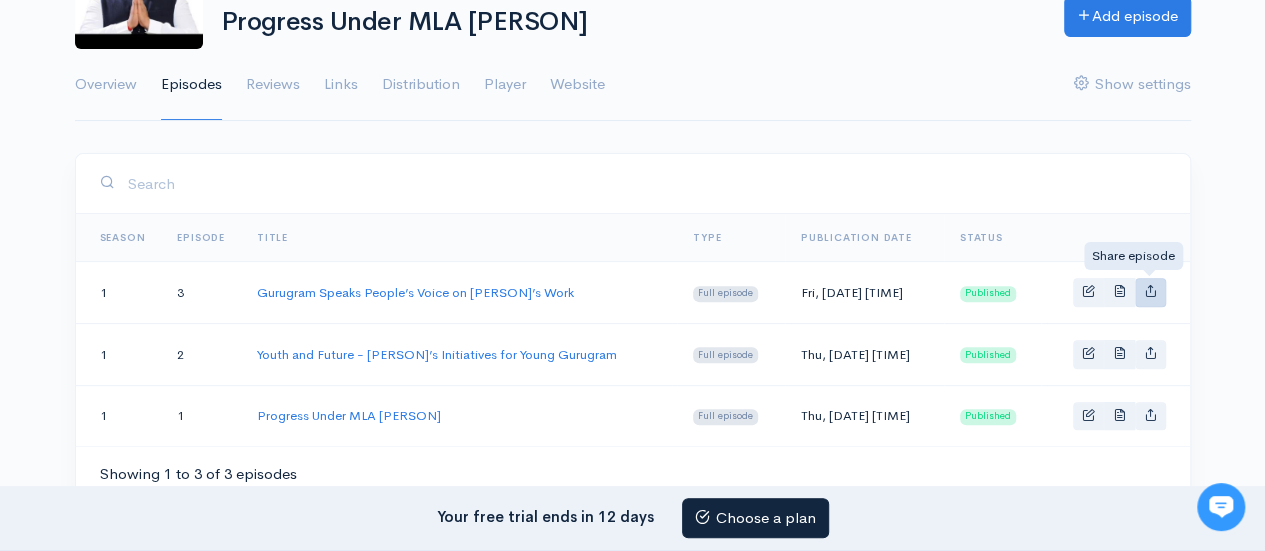 click at bounding box center [1150, 290] 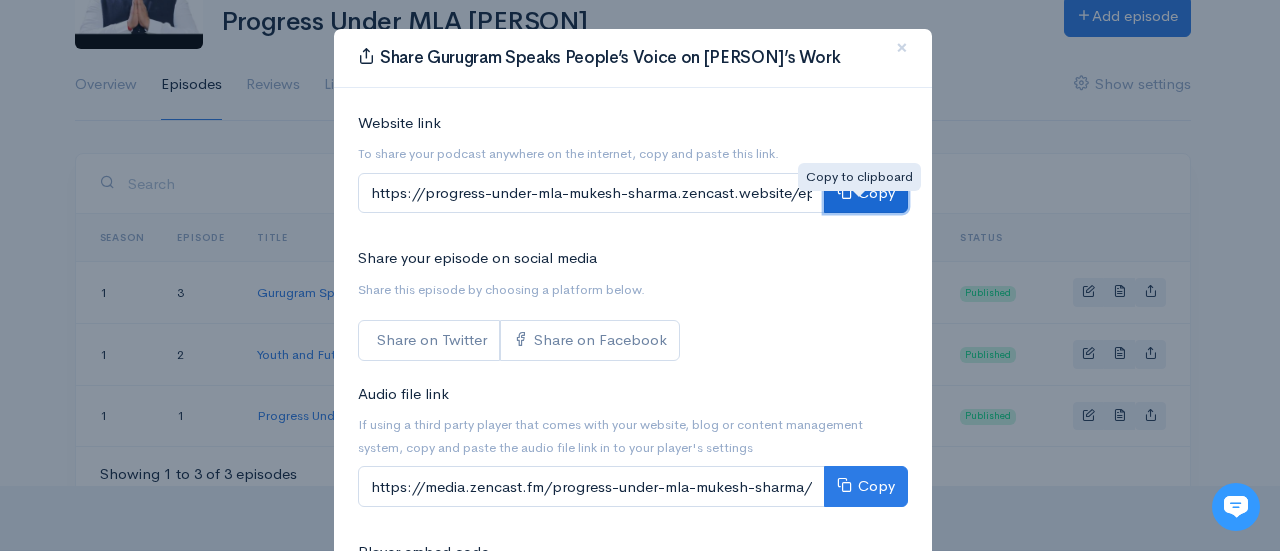 click on "Copy" at bounding box center (866, 193) 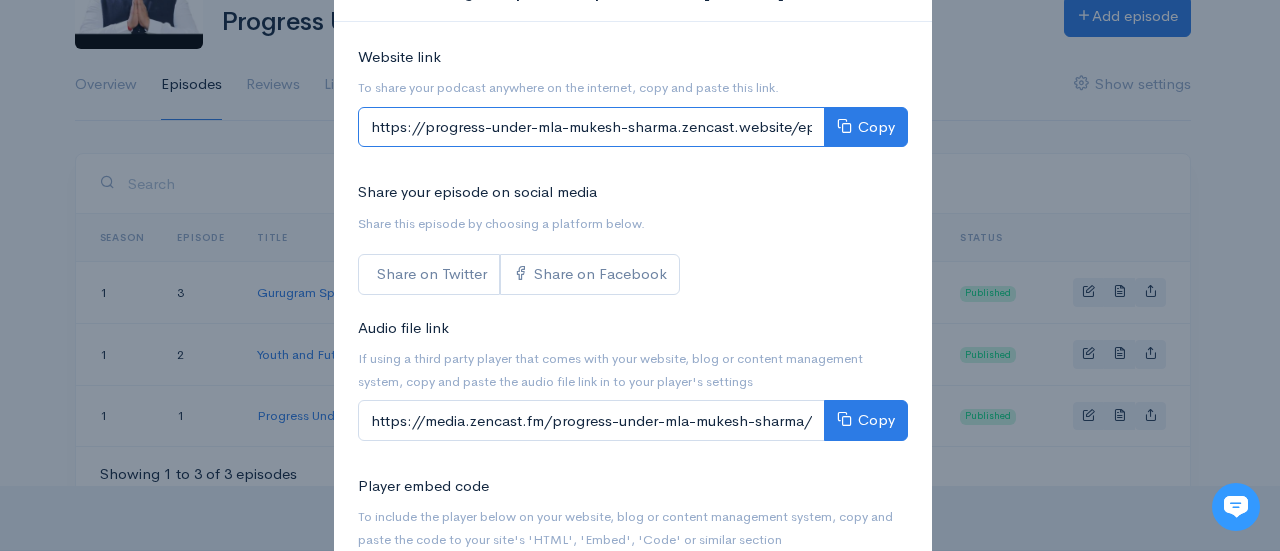 scroll, scrollTop: 9, scrollLeft: 0, axis: vertical 